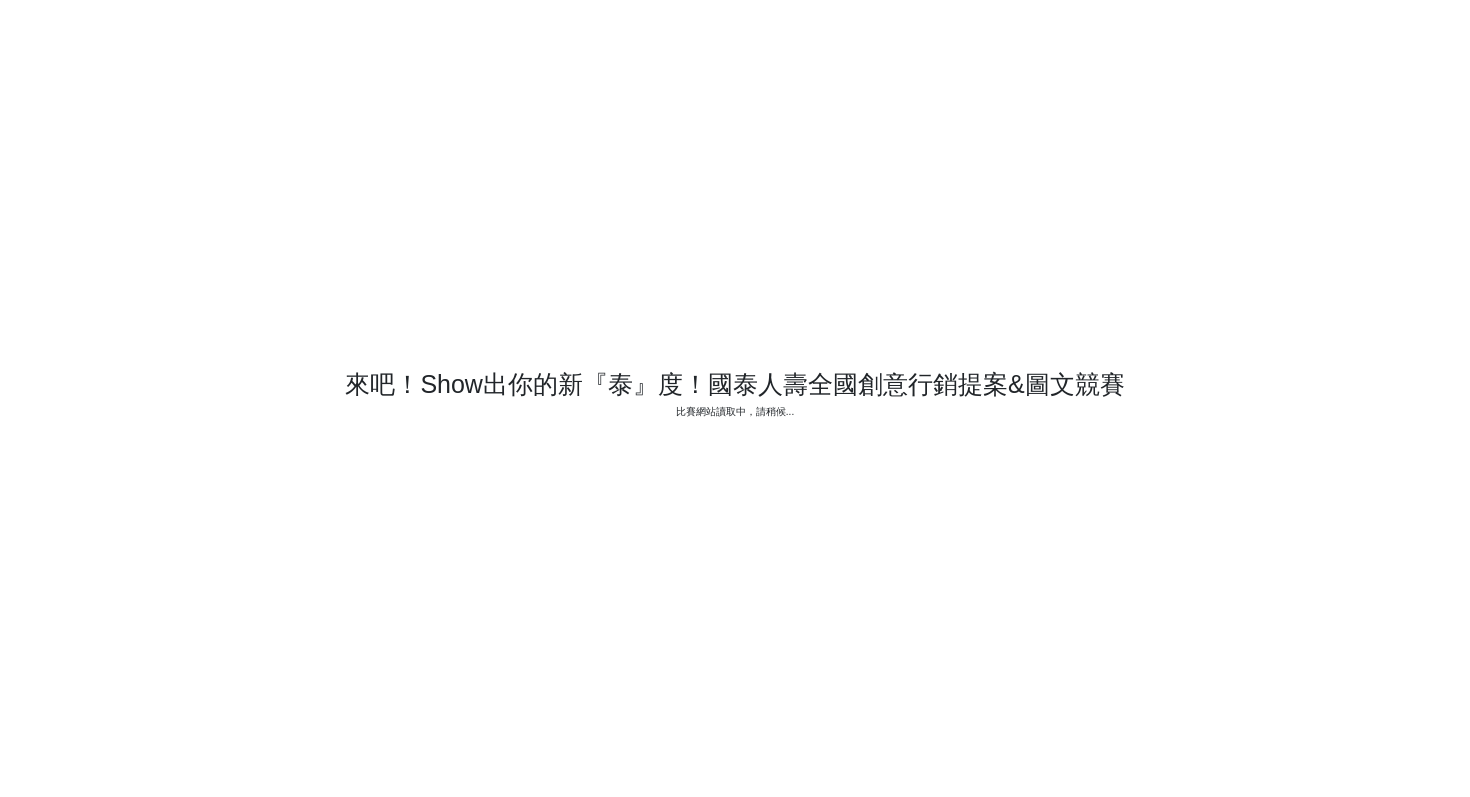 scroll, scrollTop: 0, scrollLeft: 0, axis: both 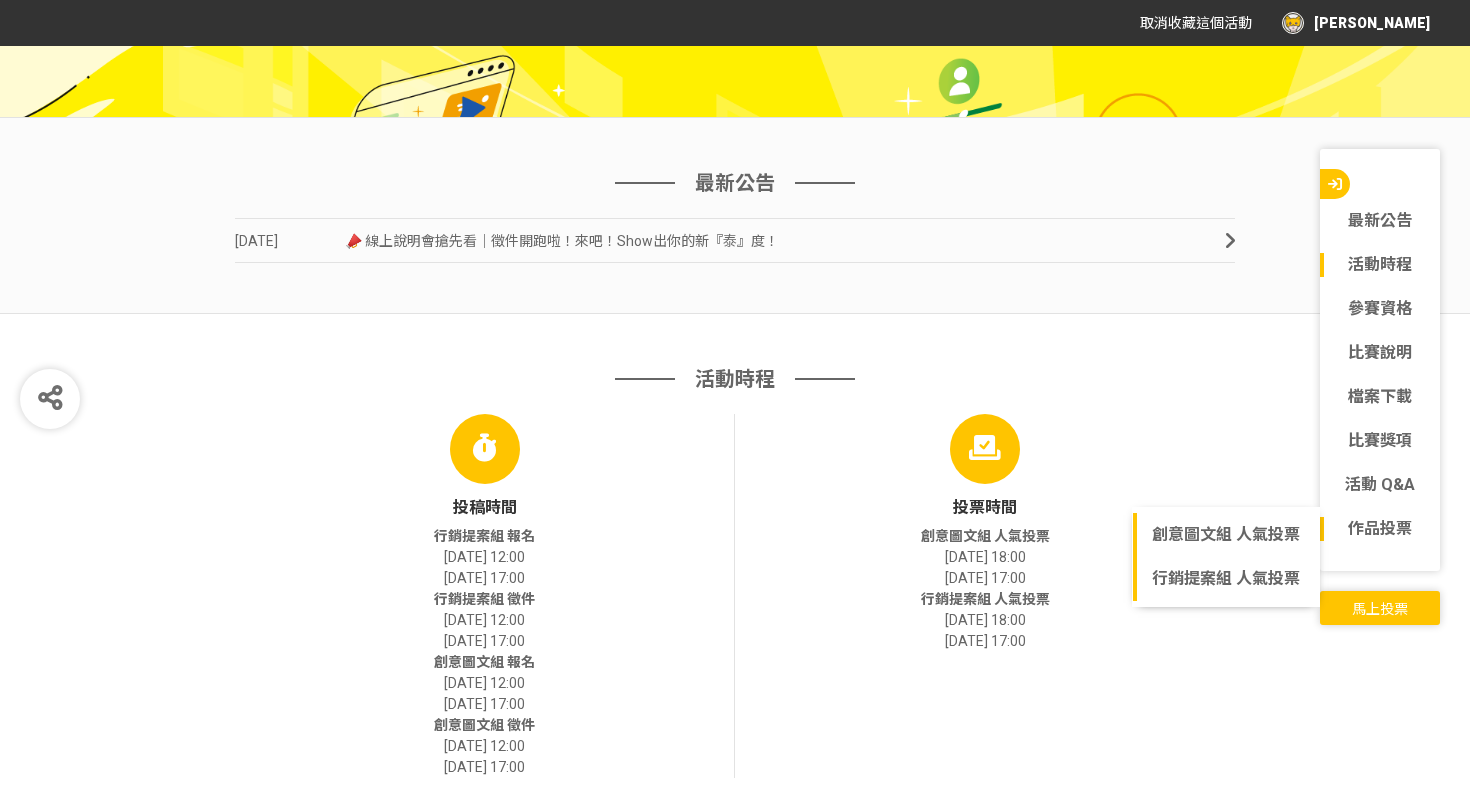 click on "作品投票" at bounding box center [1380, 528] 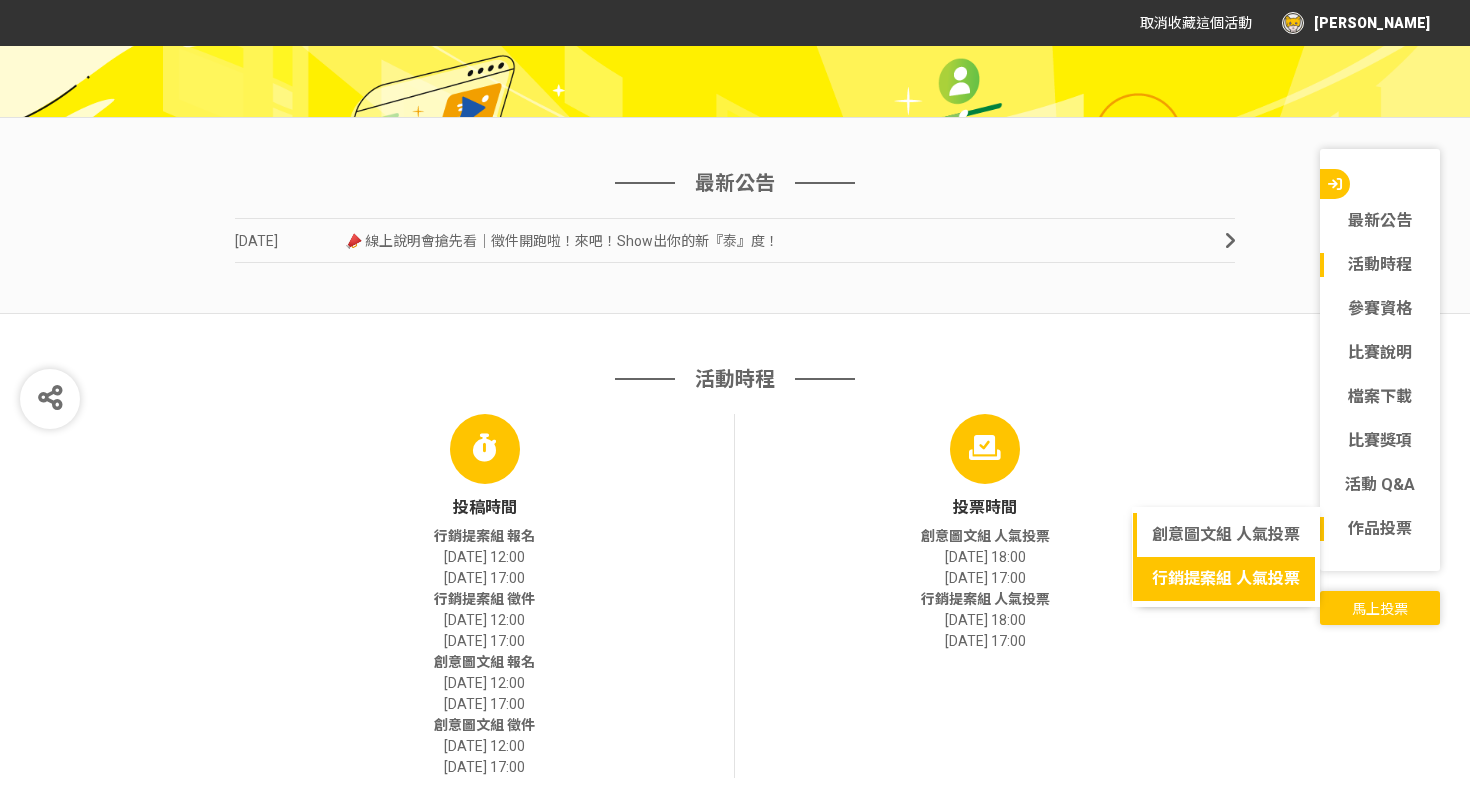 click on "行銷提案組 人氣投票" 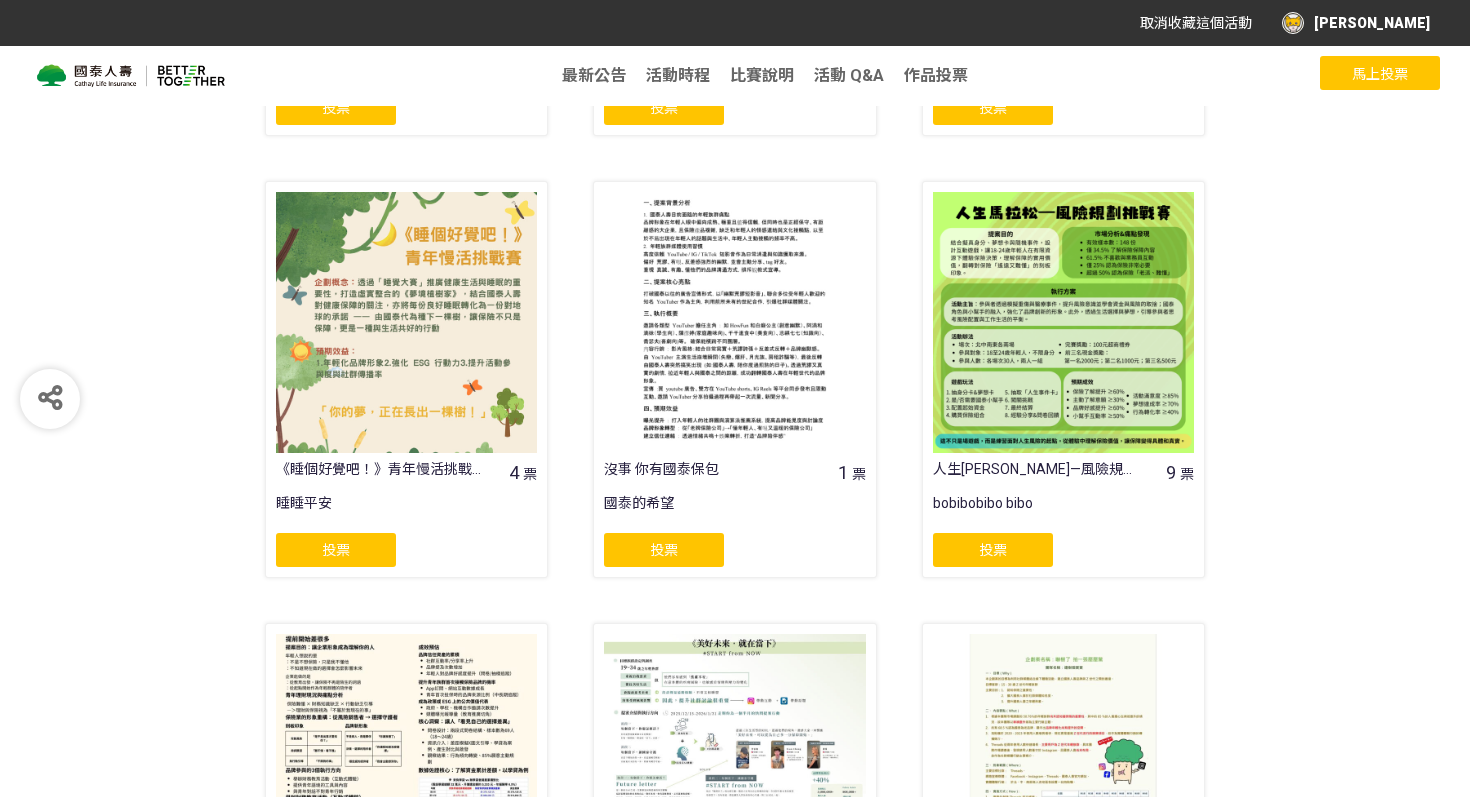 scroll, scrollTop: 1546, scrollLeft: 0, axis: vertical 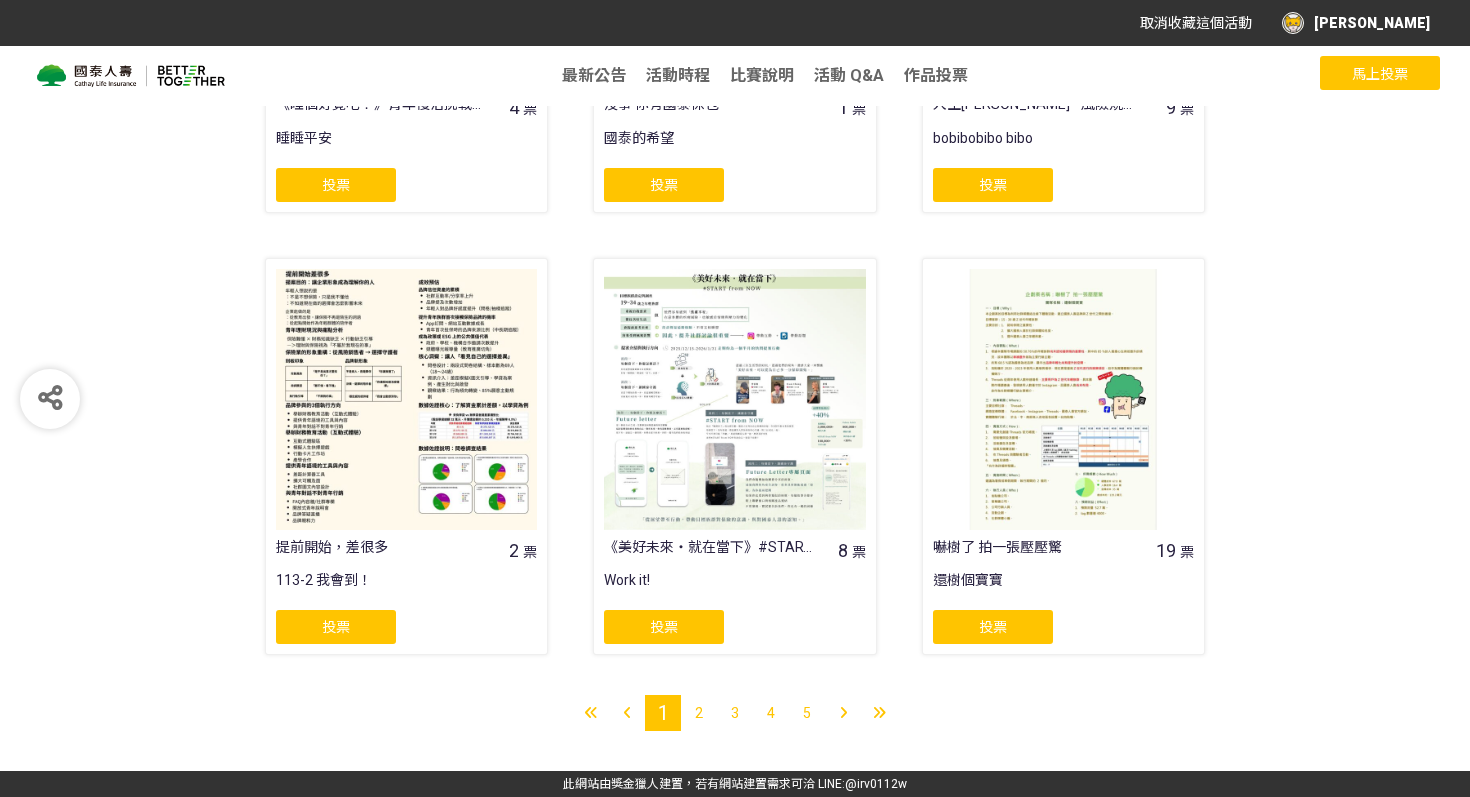 click on "2" at bounding box center [699, 713] 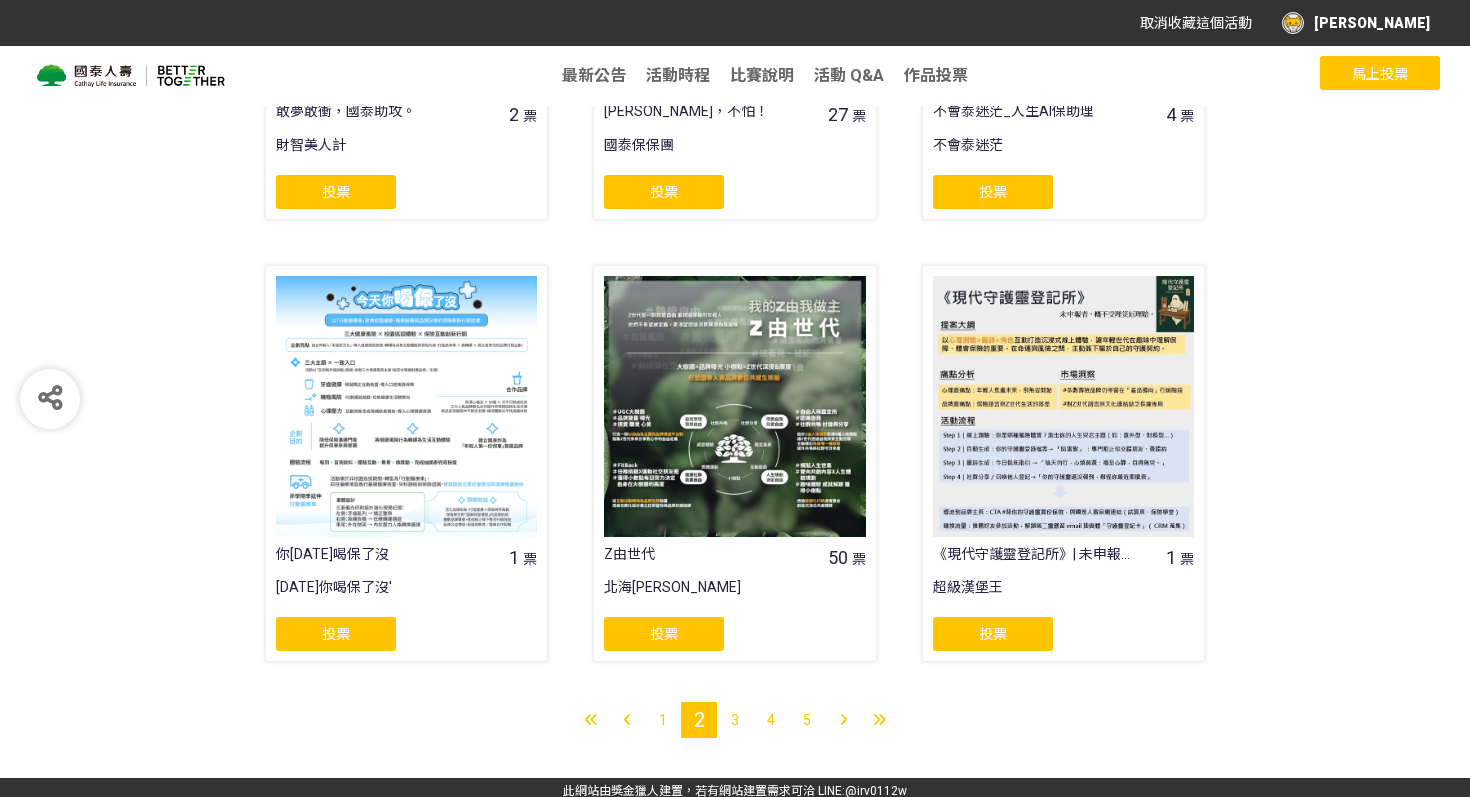 scroll, scrollTop: 1546, scrollLeft: 0, axis: vertical 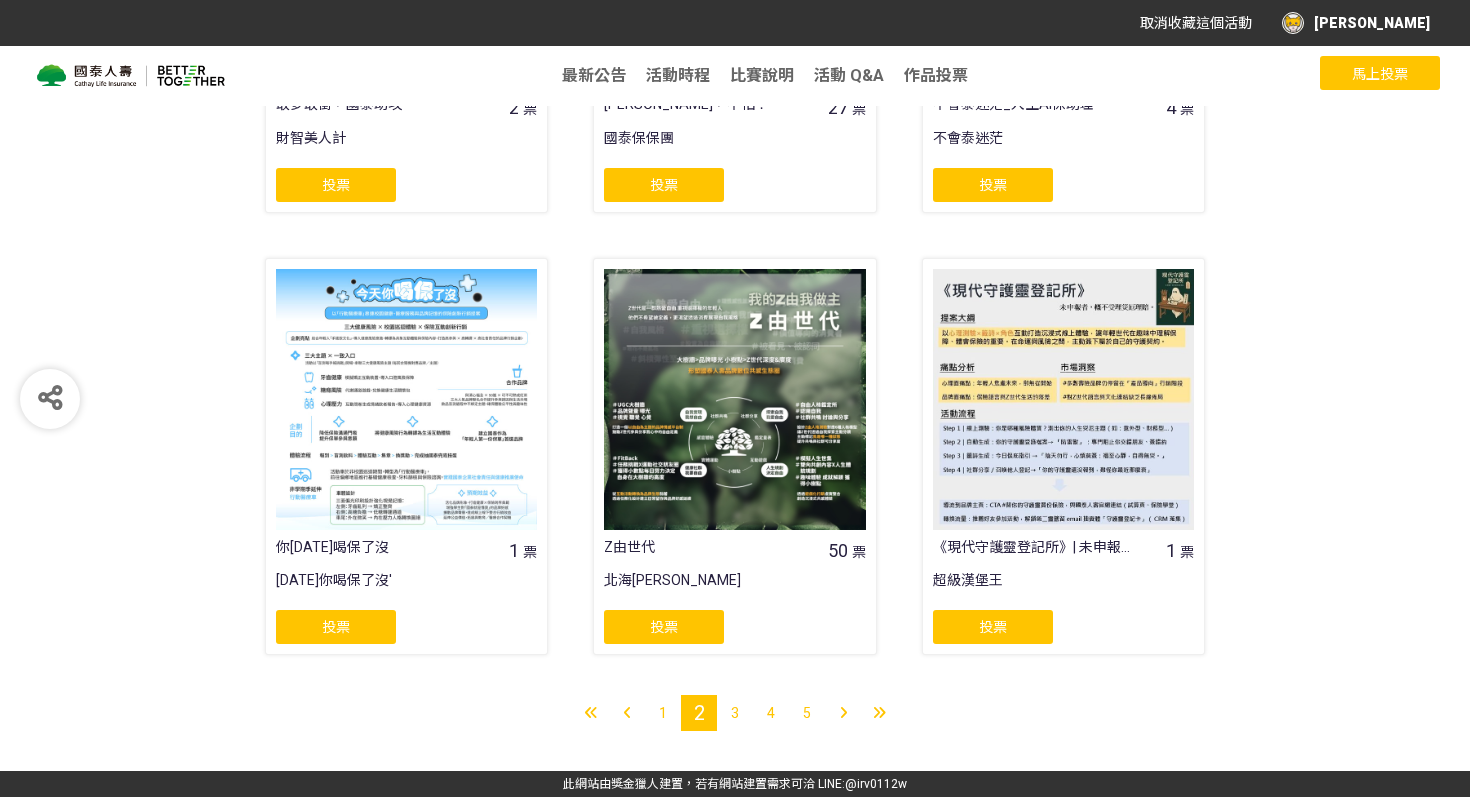 click on "3" at bounding box center [735, 713] 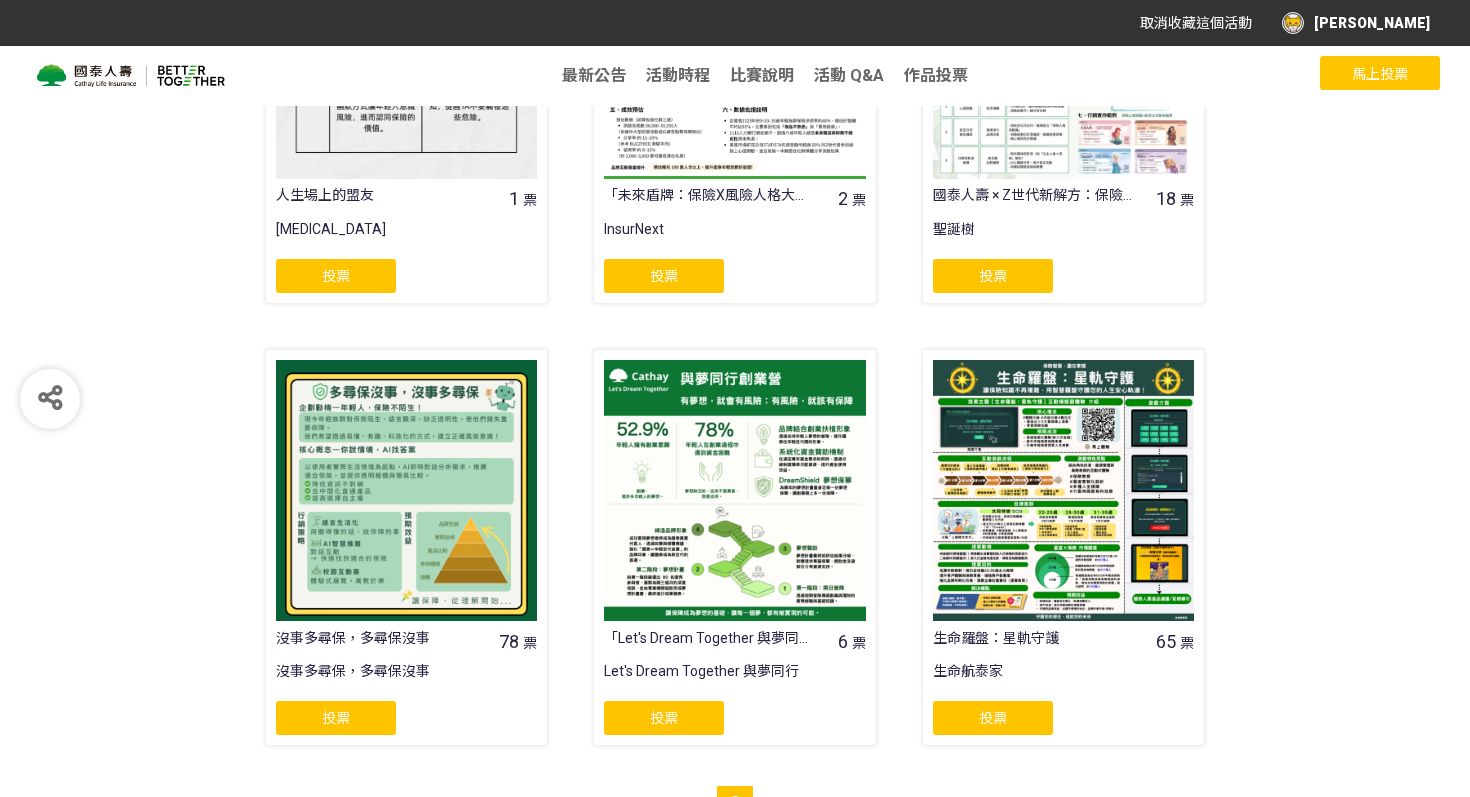 scroll, scrollTop: 1546, scrollLeft: 0, axis: vertical 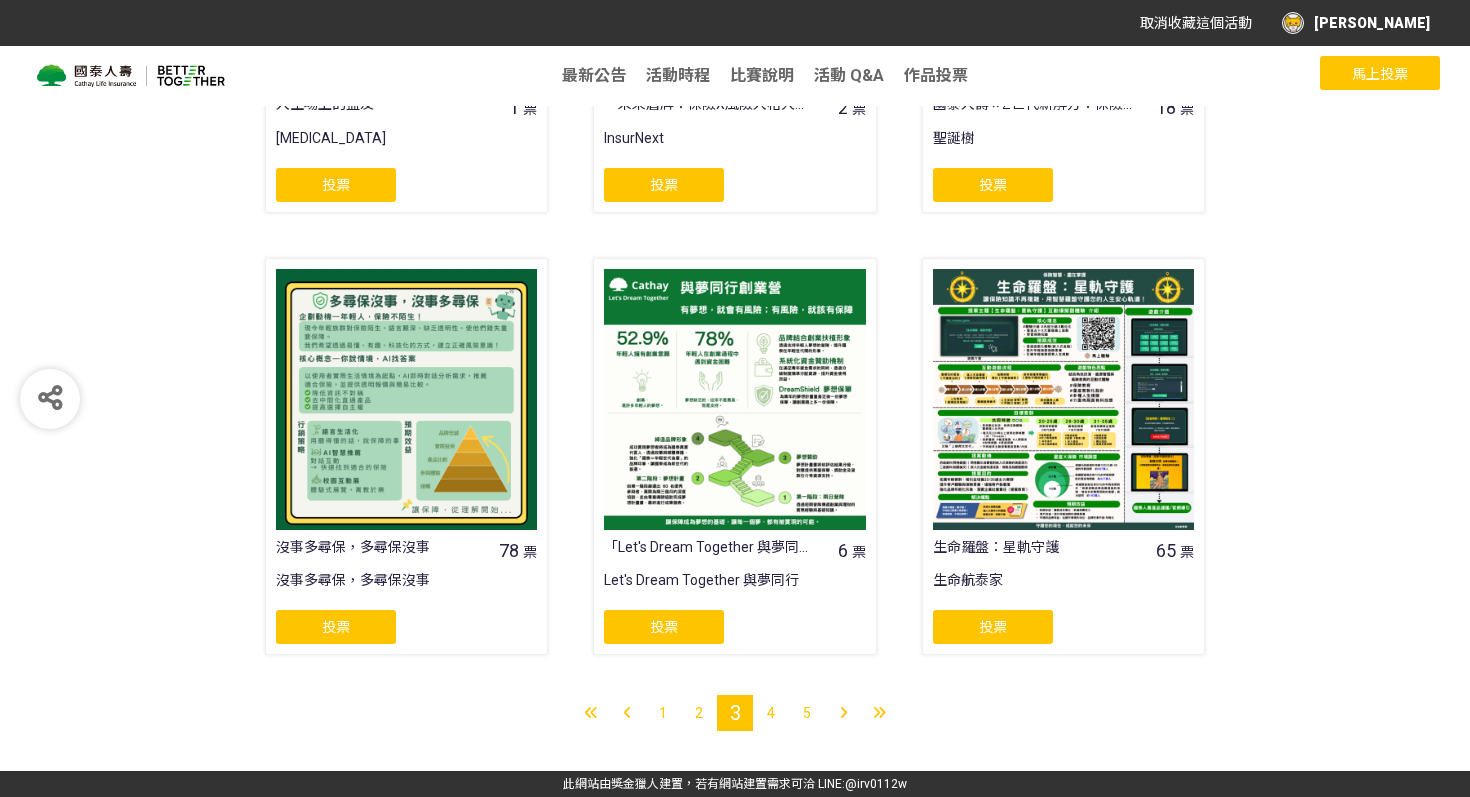 click on "4" at bounding box center (771, 713) 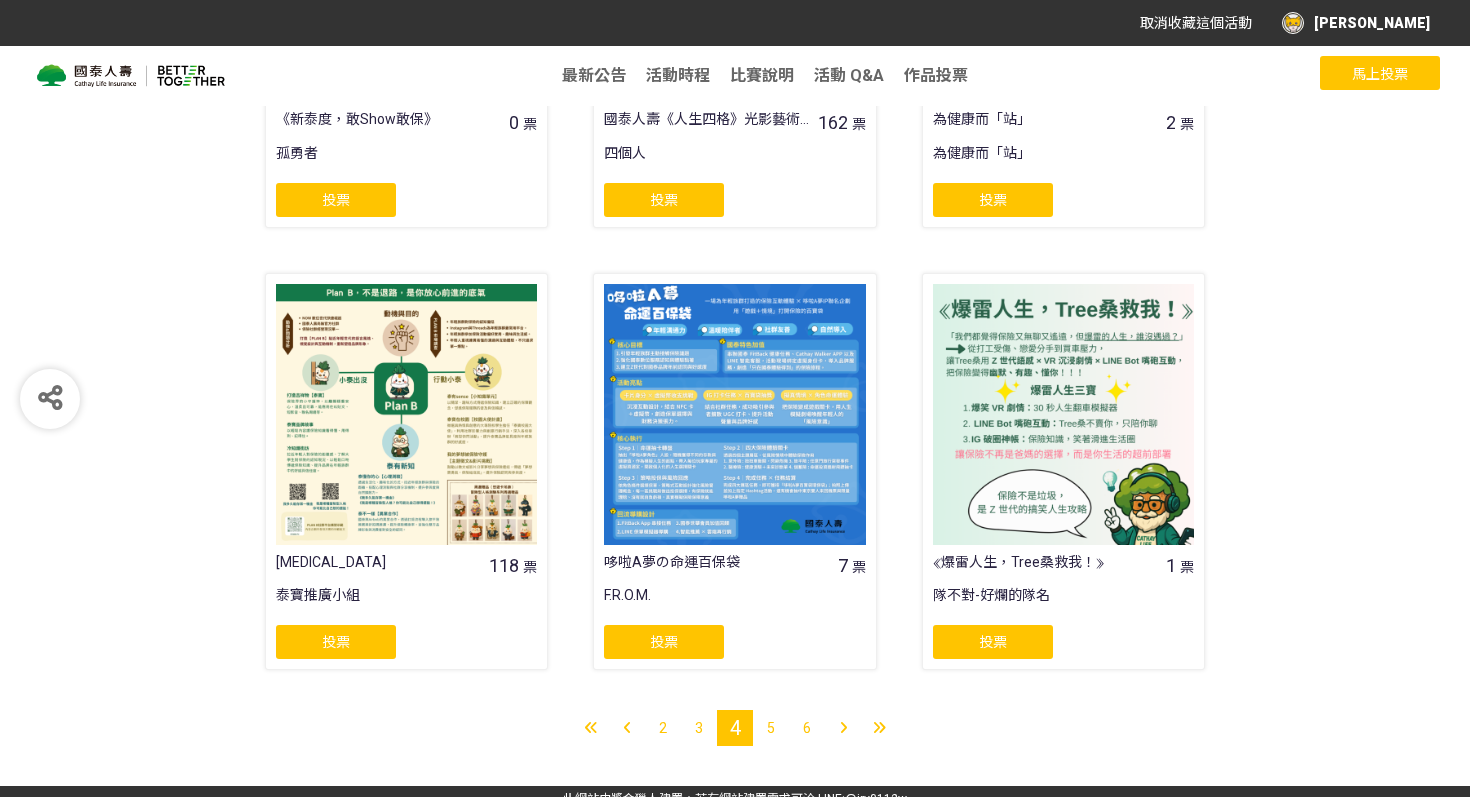 scroll, scrollTop: 1546, scrollLeft: 0, axis: vertical 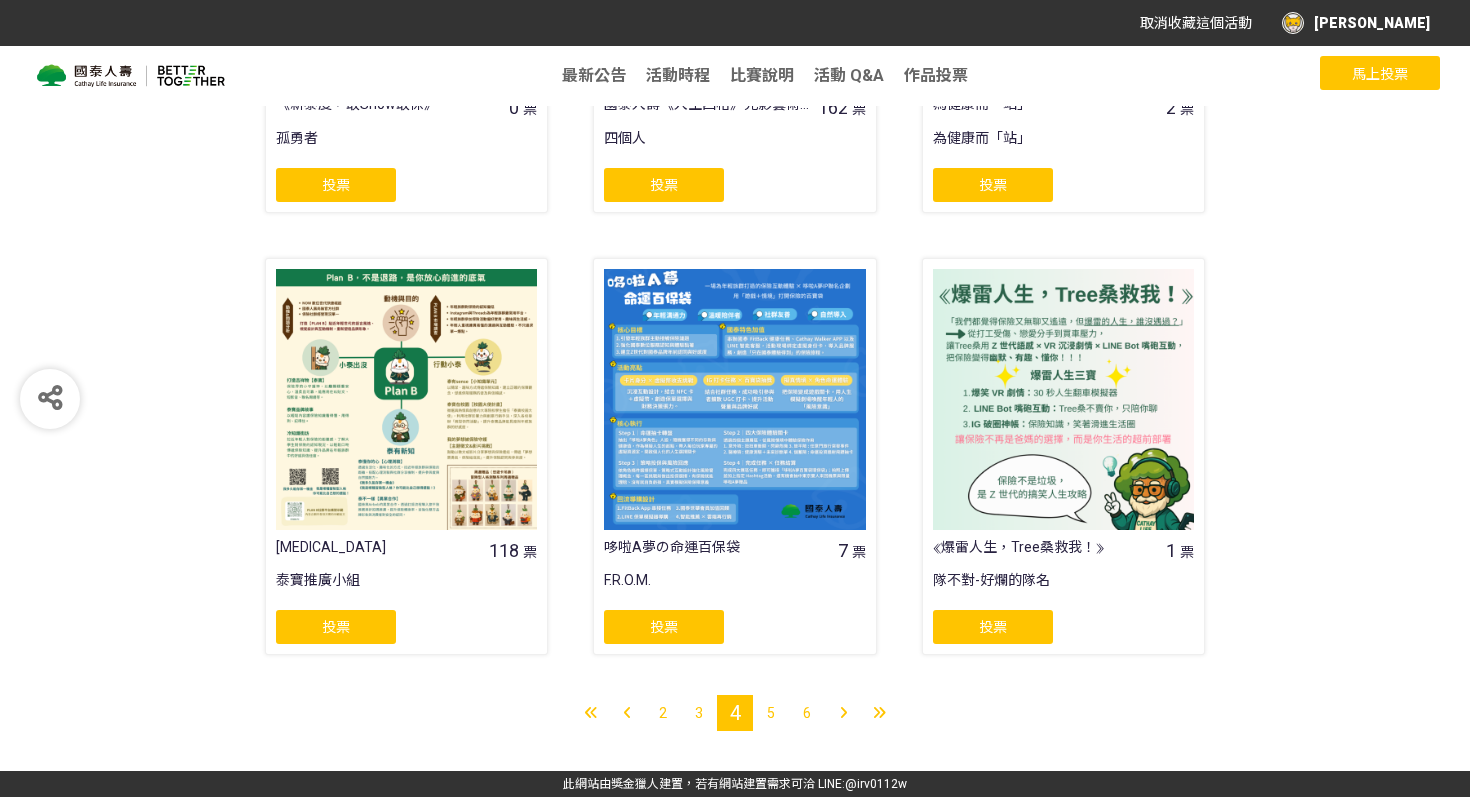click on "5" at bounding box center (771, 713) 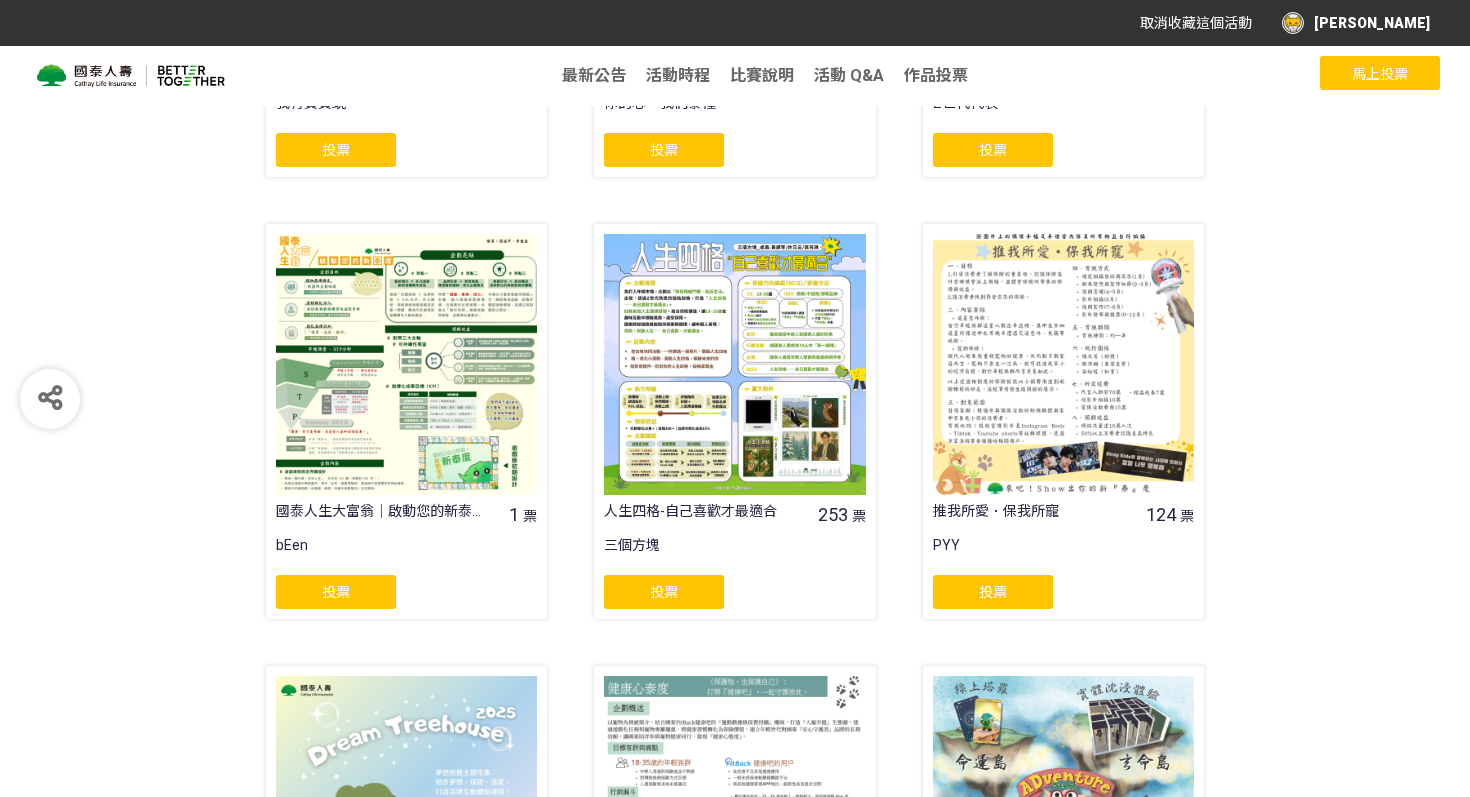 scroll, scrollTop: 1546, scrollLeft: 0, axis: vertical 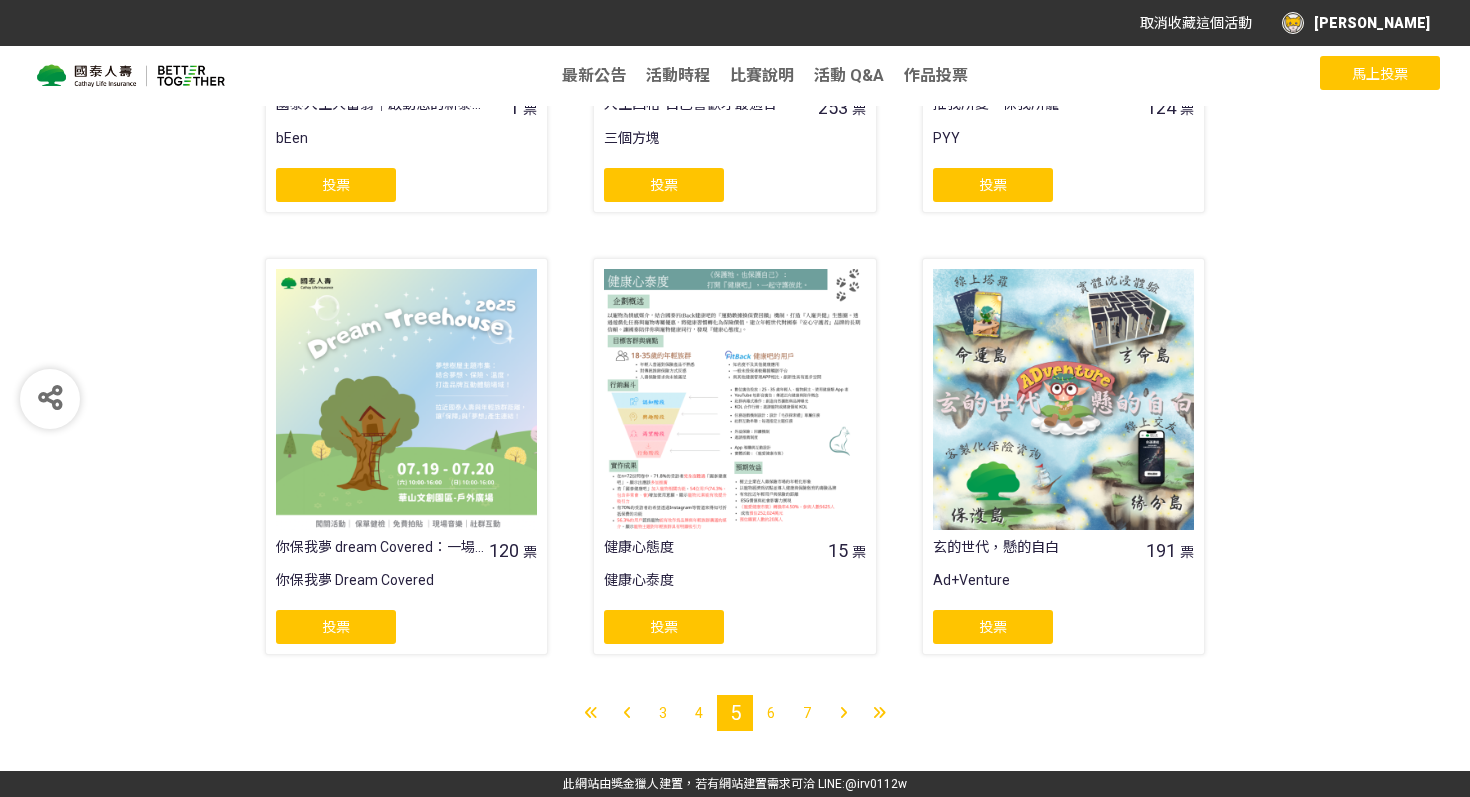 click on "6" at bounding box center (771, 713) 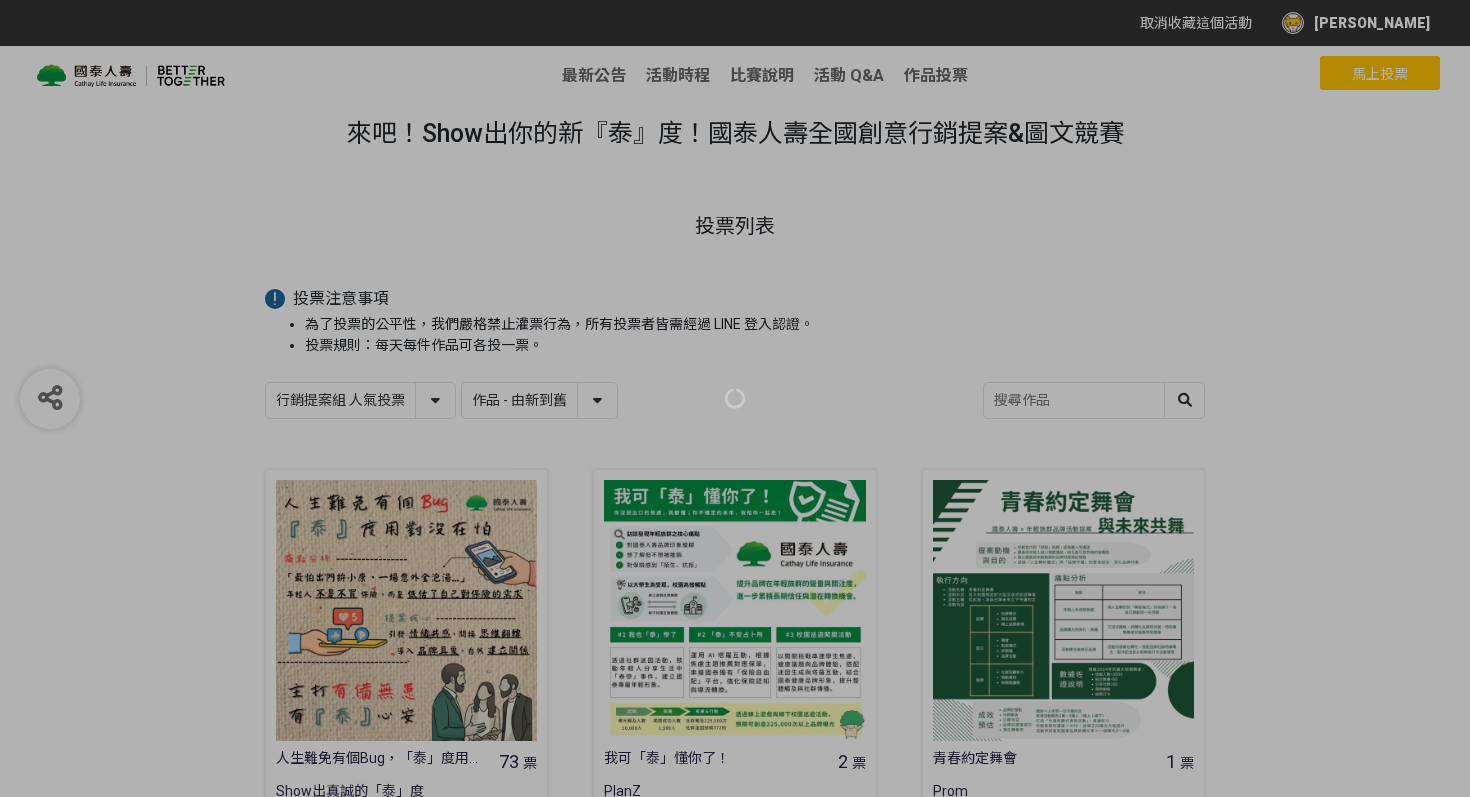 scroll, scrollTop: 0, scrollLeft: 0, axis: both 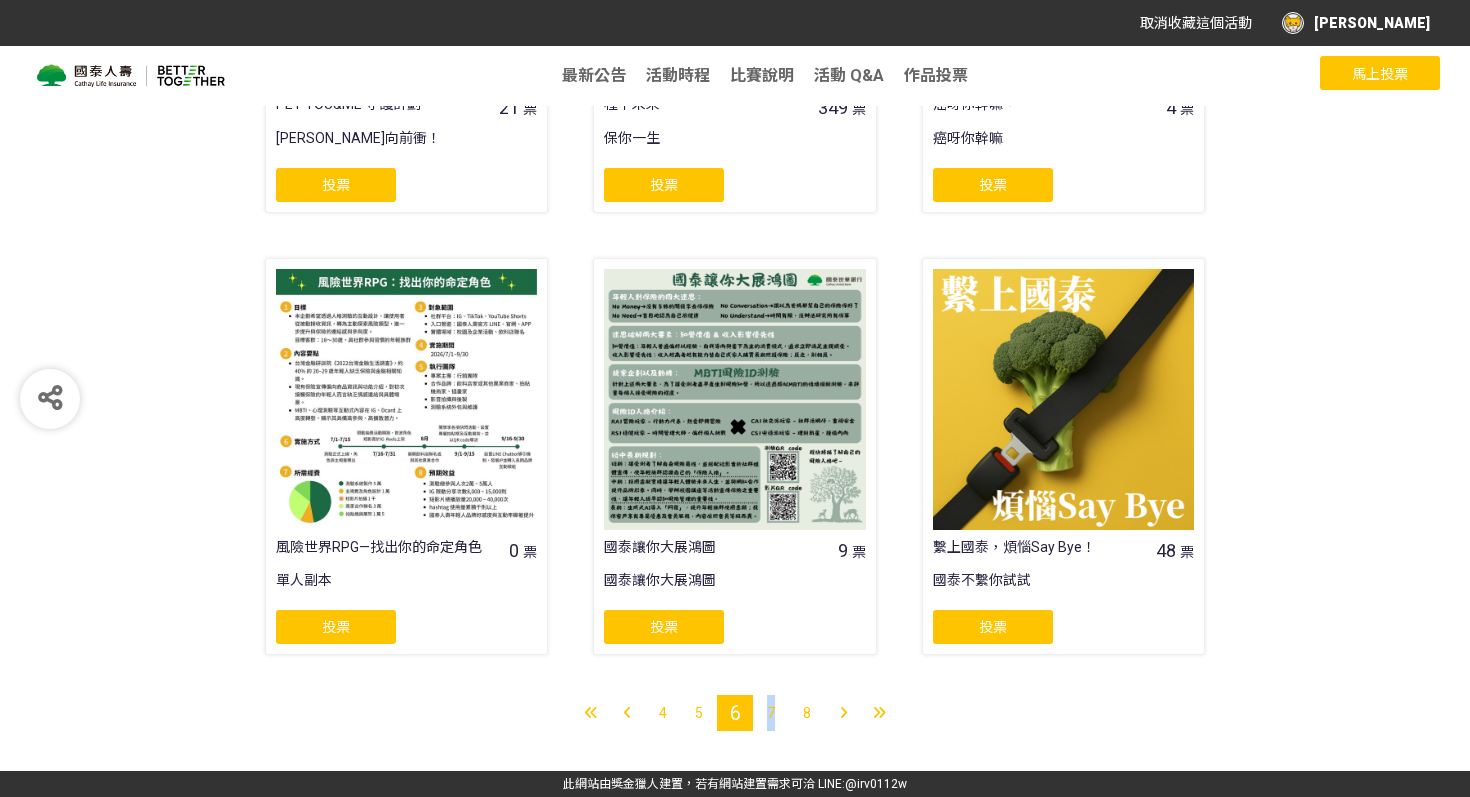 click on "7" at bounding box center (771, 713) 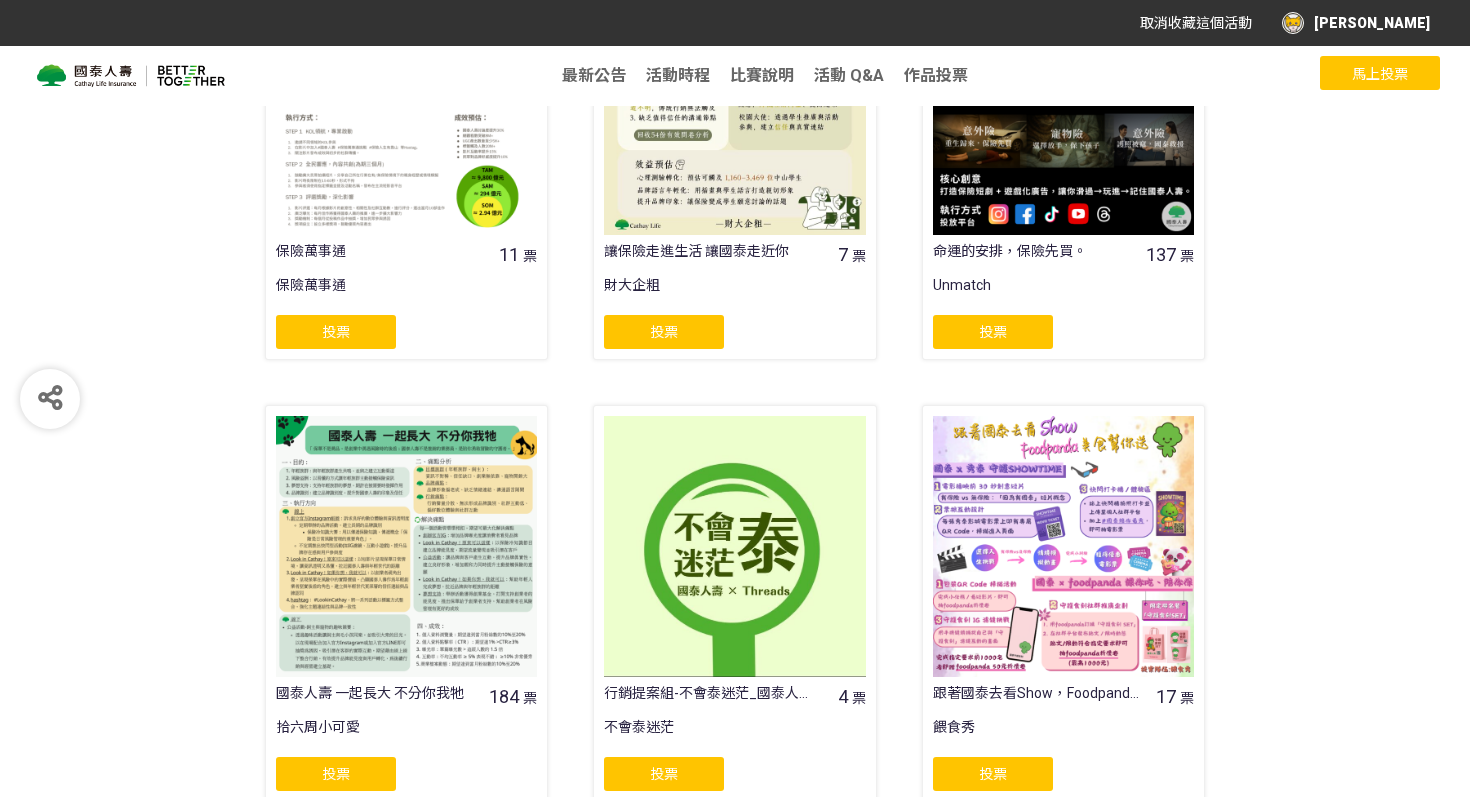scroll, scrollTop: 1546, scrollLeft: 0, axis: vertical 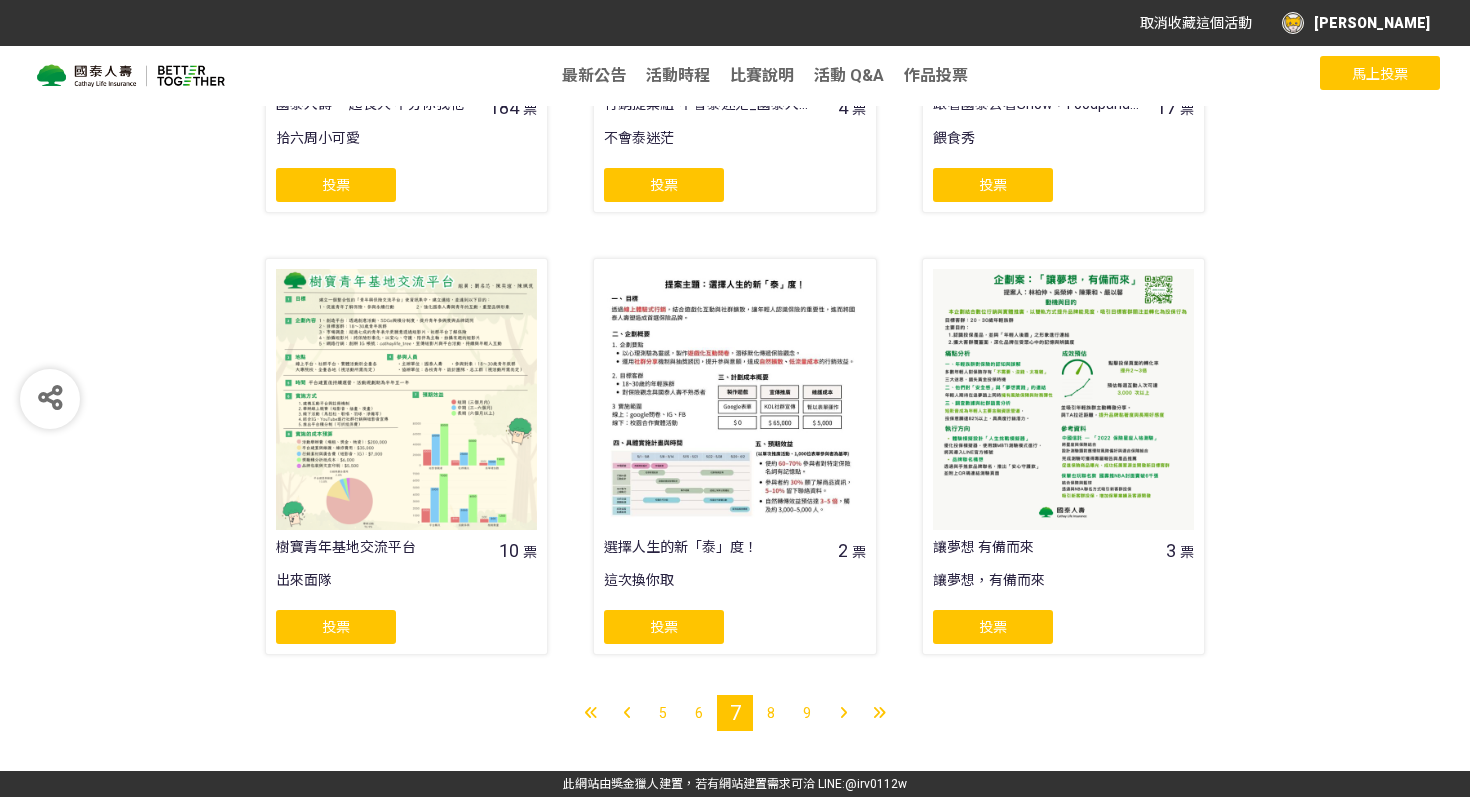 click on "8" at bounding box center [771, 713] 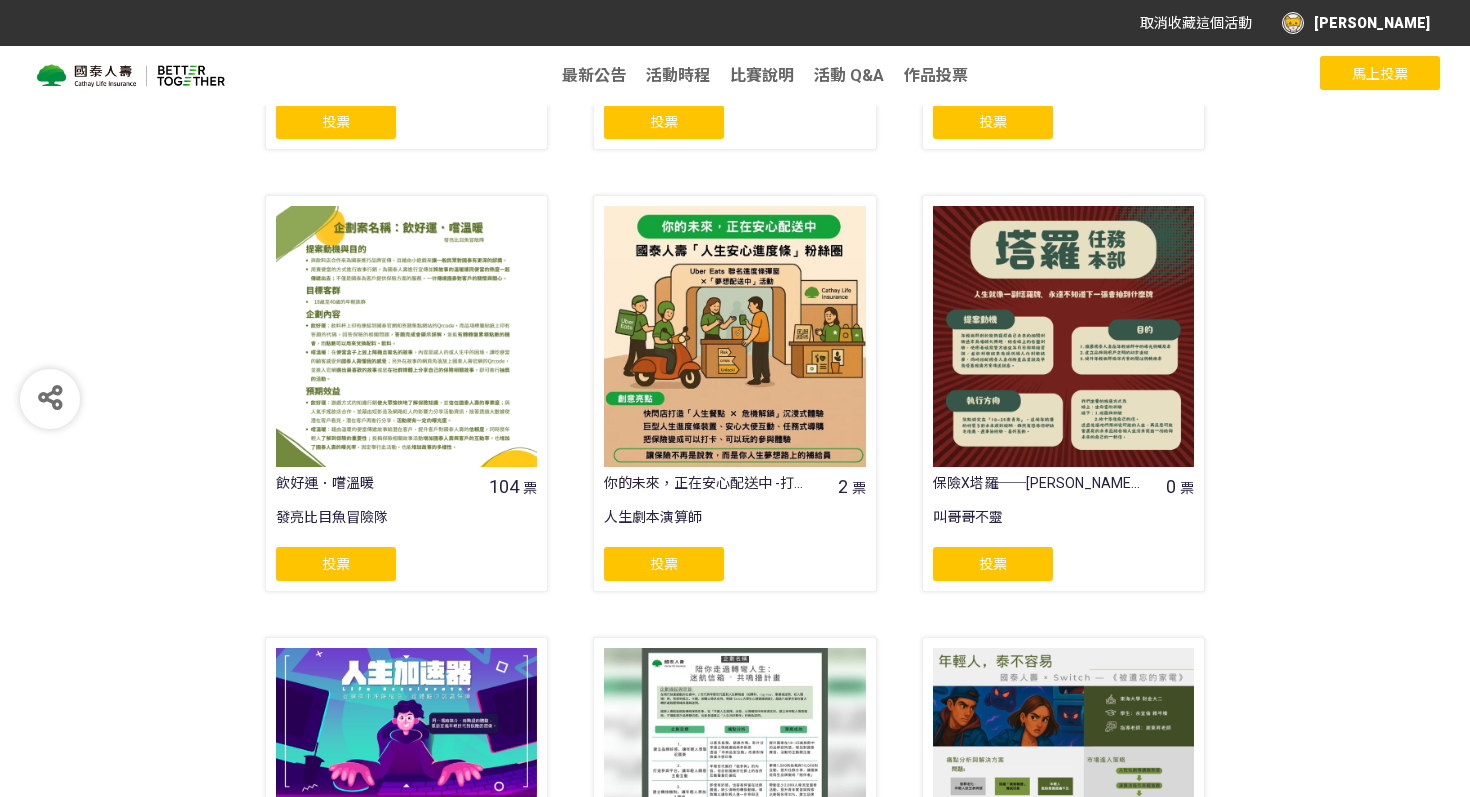 scroll, scrollTop: 1159, scrollLeft: 0, axis: vertical 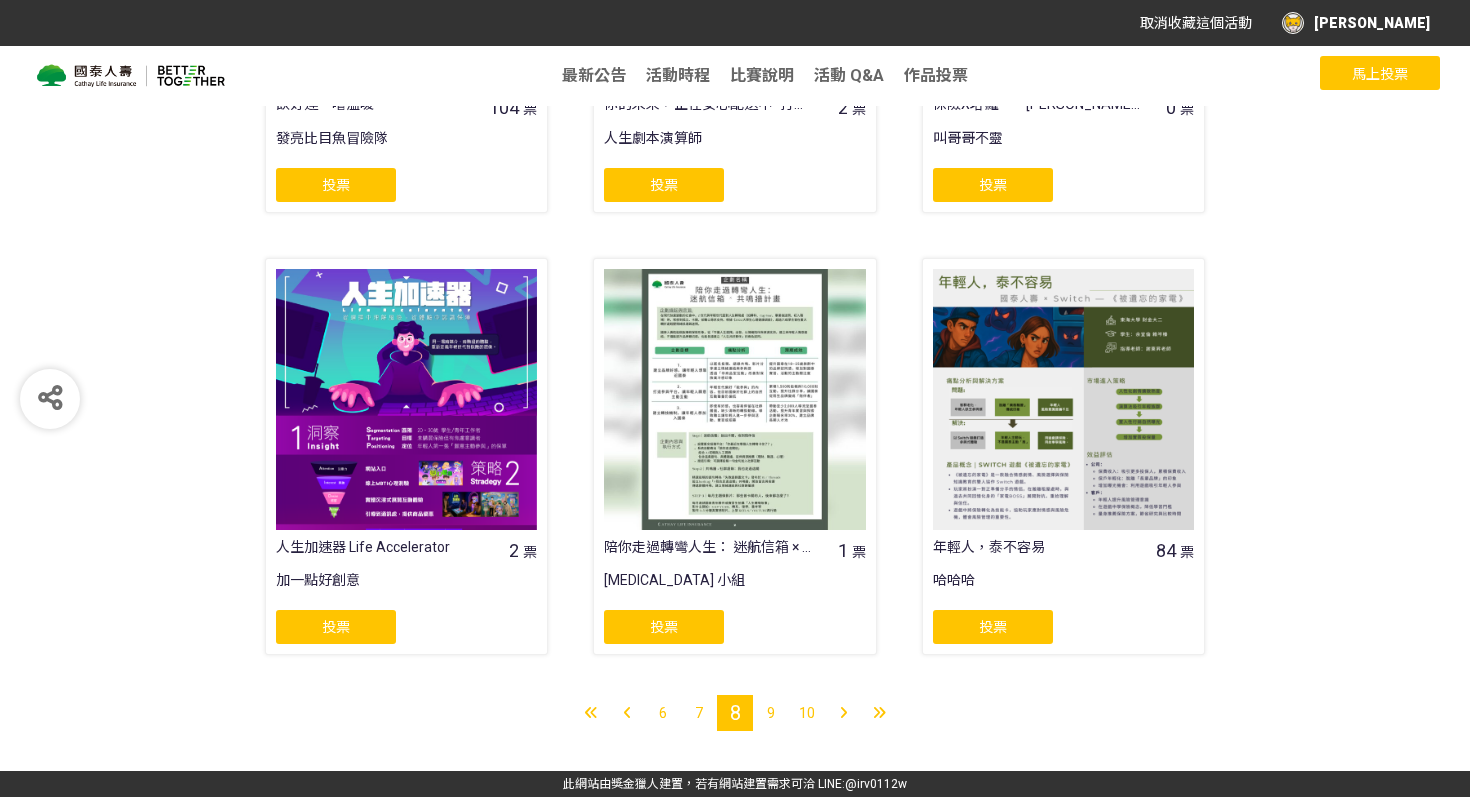 click on "9" at bounding box center (771, 713) 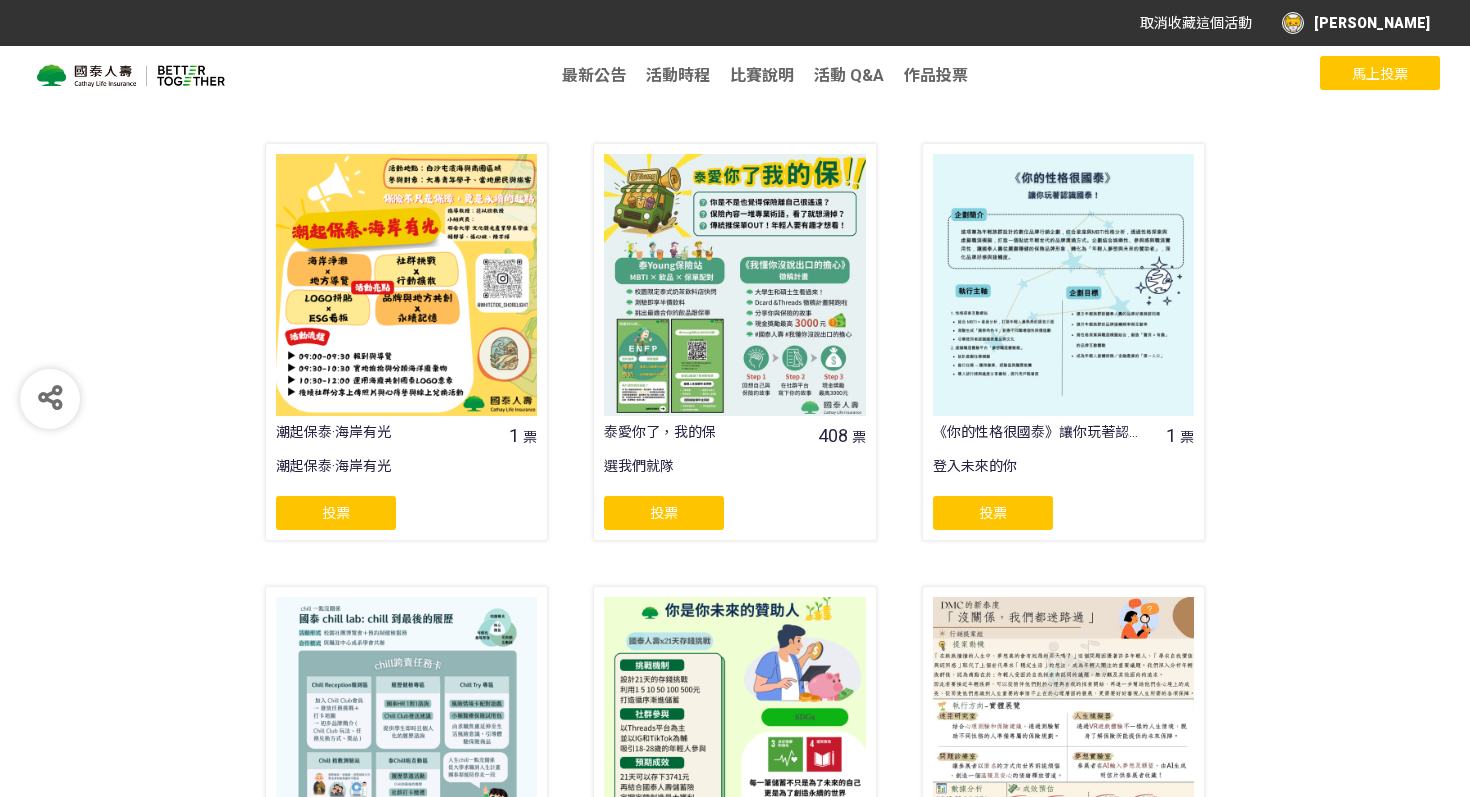 scroll, scrollTop: 773, scrollLeft: 0, axis: vertical 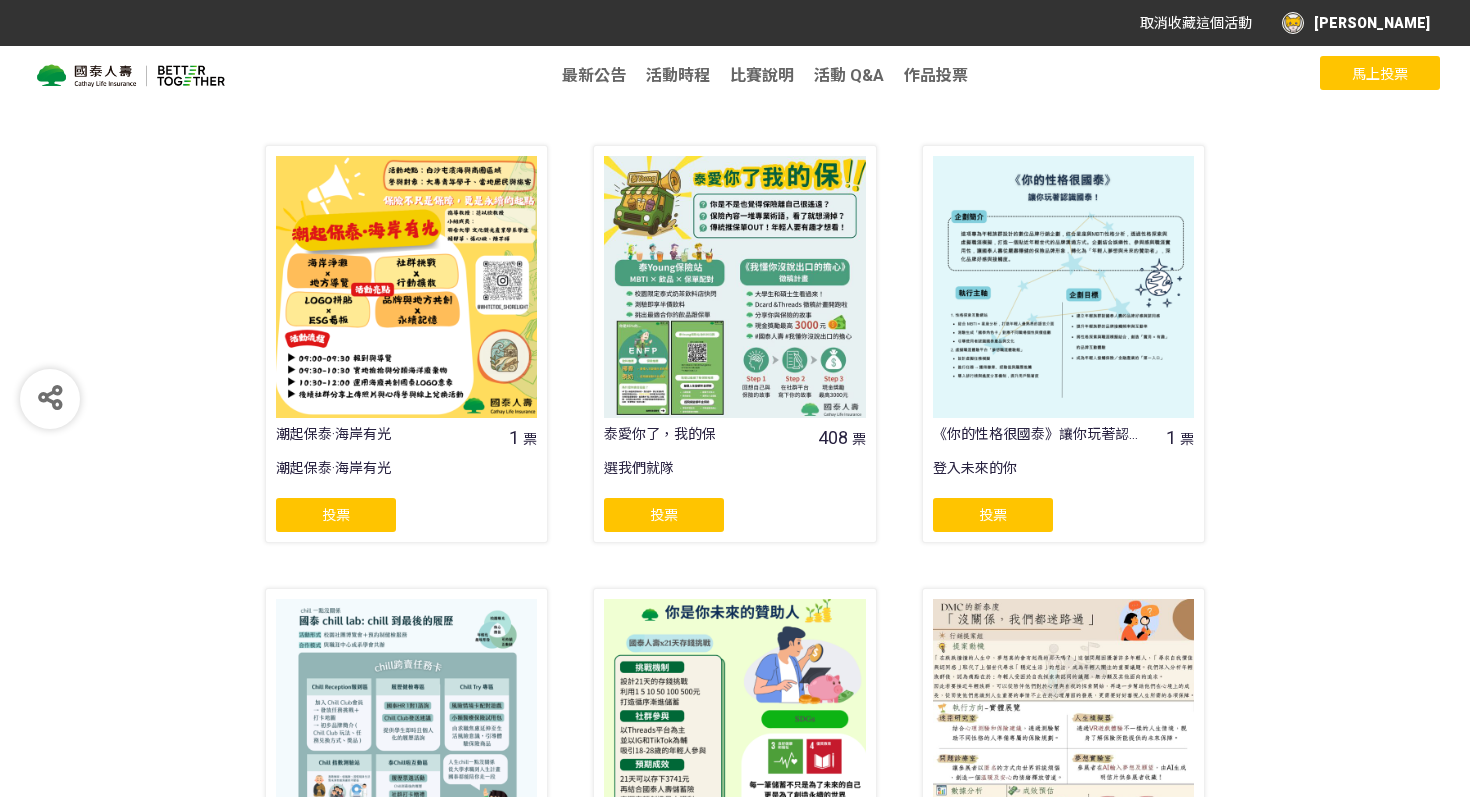 click at bounding box center [734, 286] 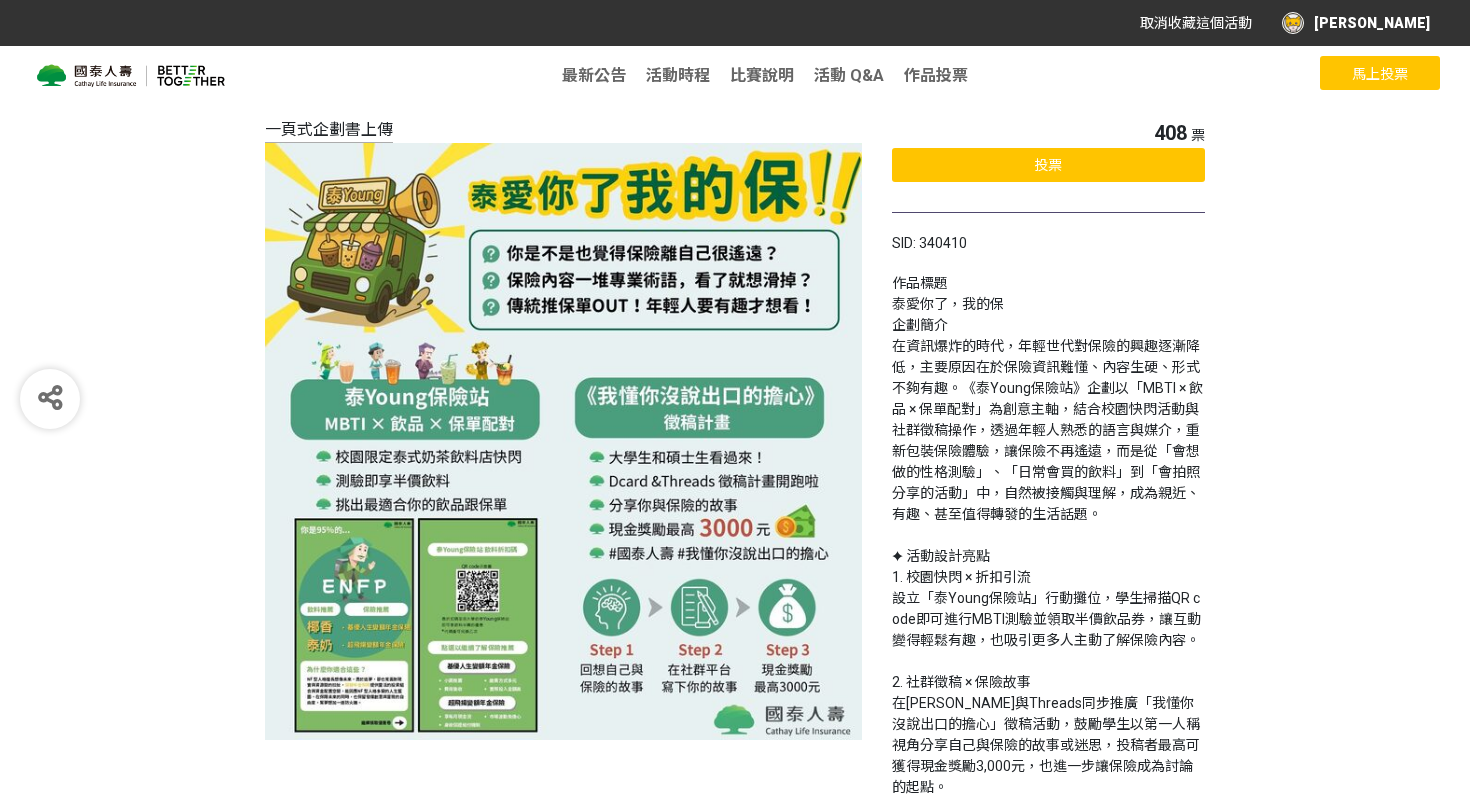 scroll, scrollTop: 109, scrollLeft: 0, axis: vertical 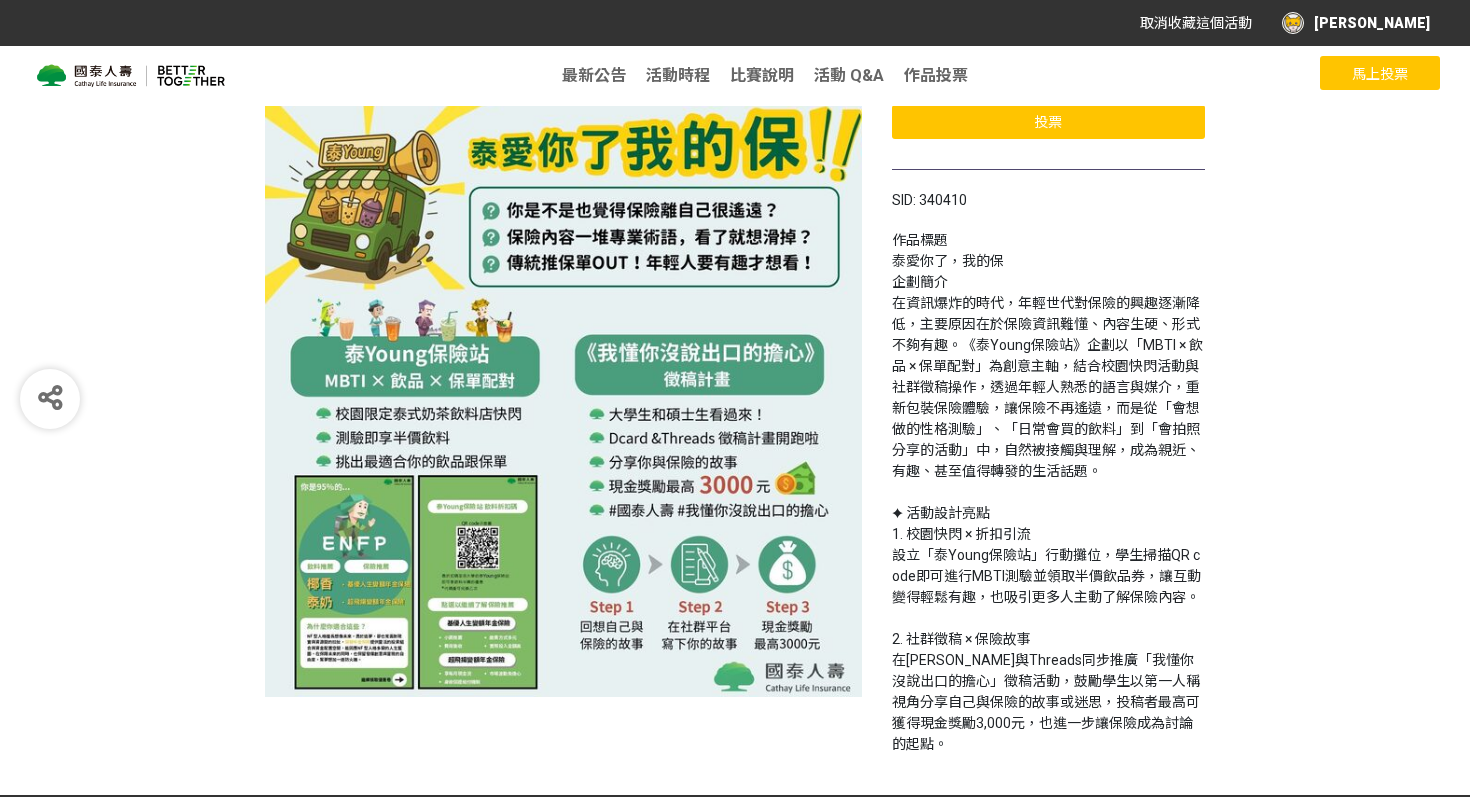 select on "13115" 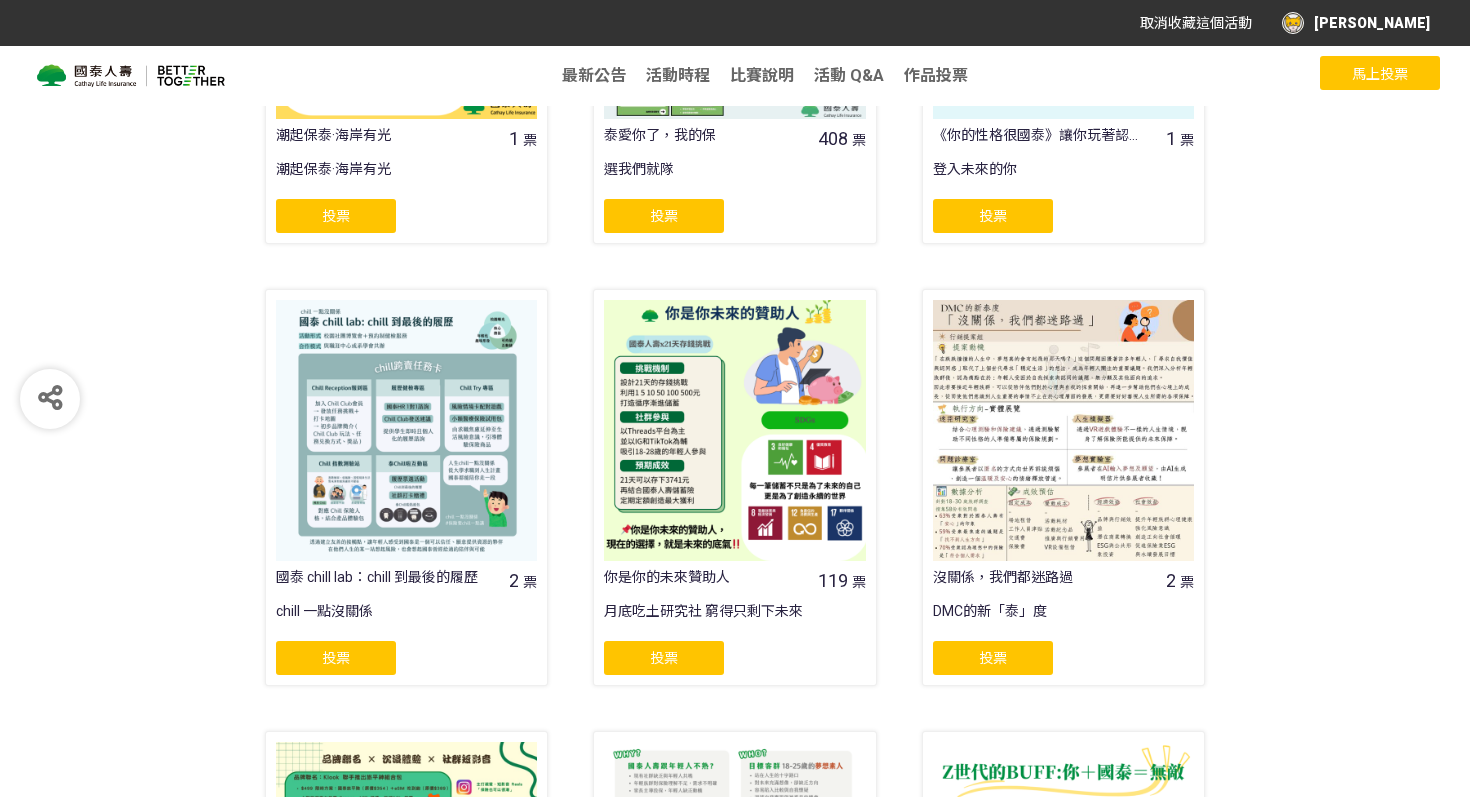 scroll, scrollTop: 1053, scrollLeft: 0, axis: vertical 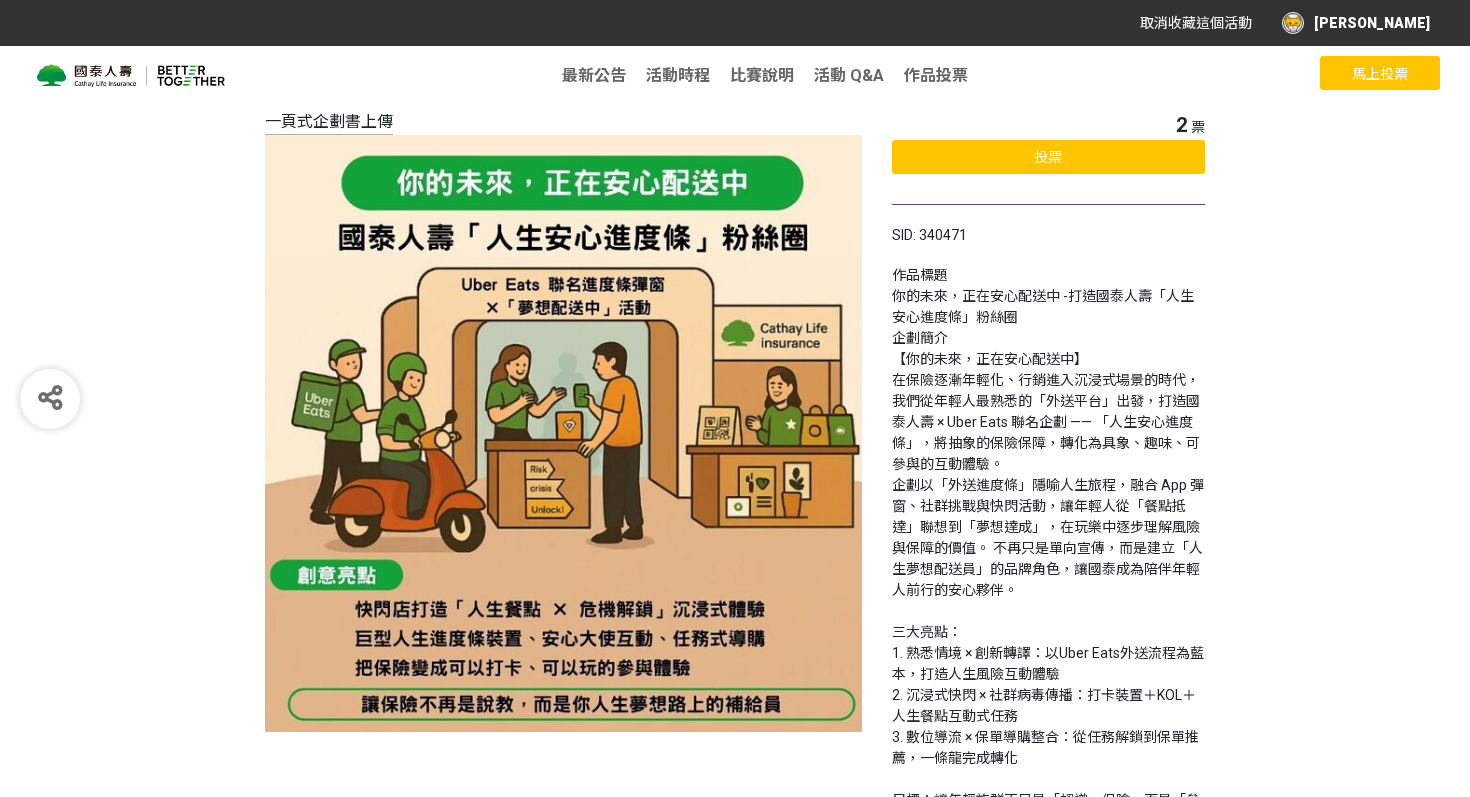 click on "投票" 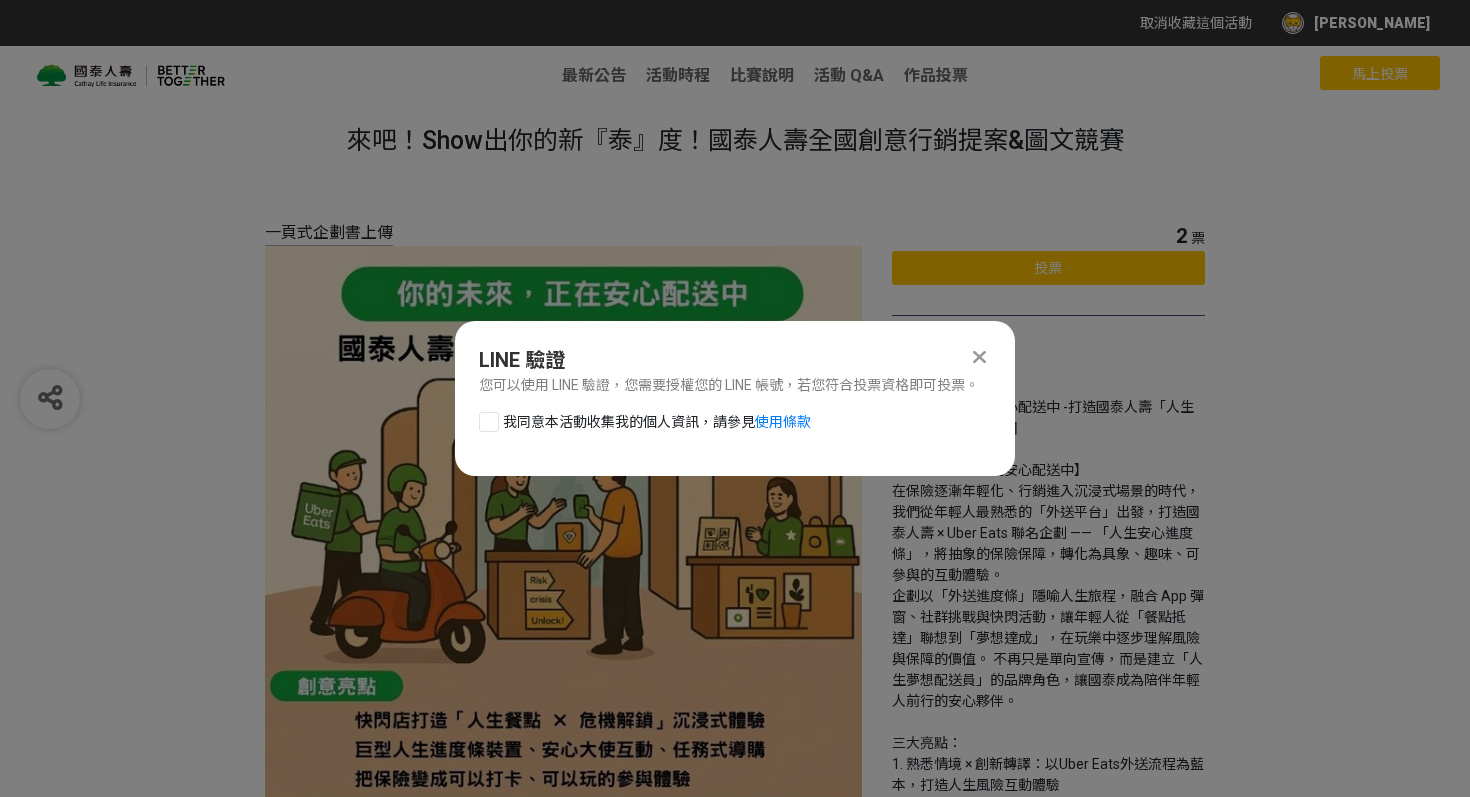 click on "我同意本活動收集我的個人資訊，請參見  使用條款" at bounding box center (657, 422) 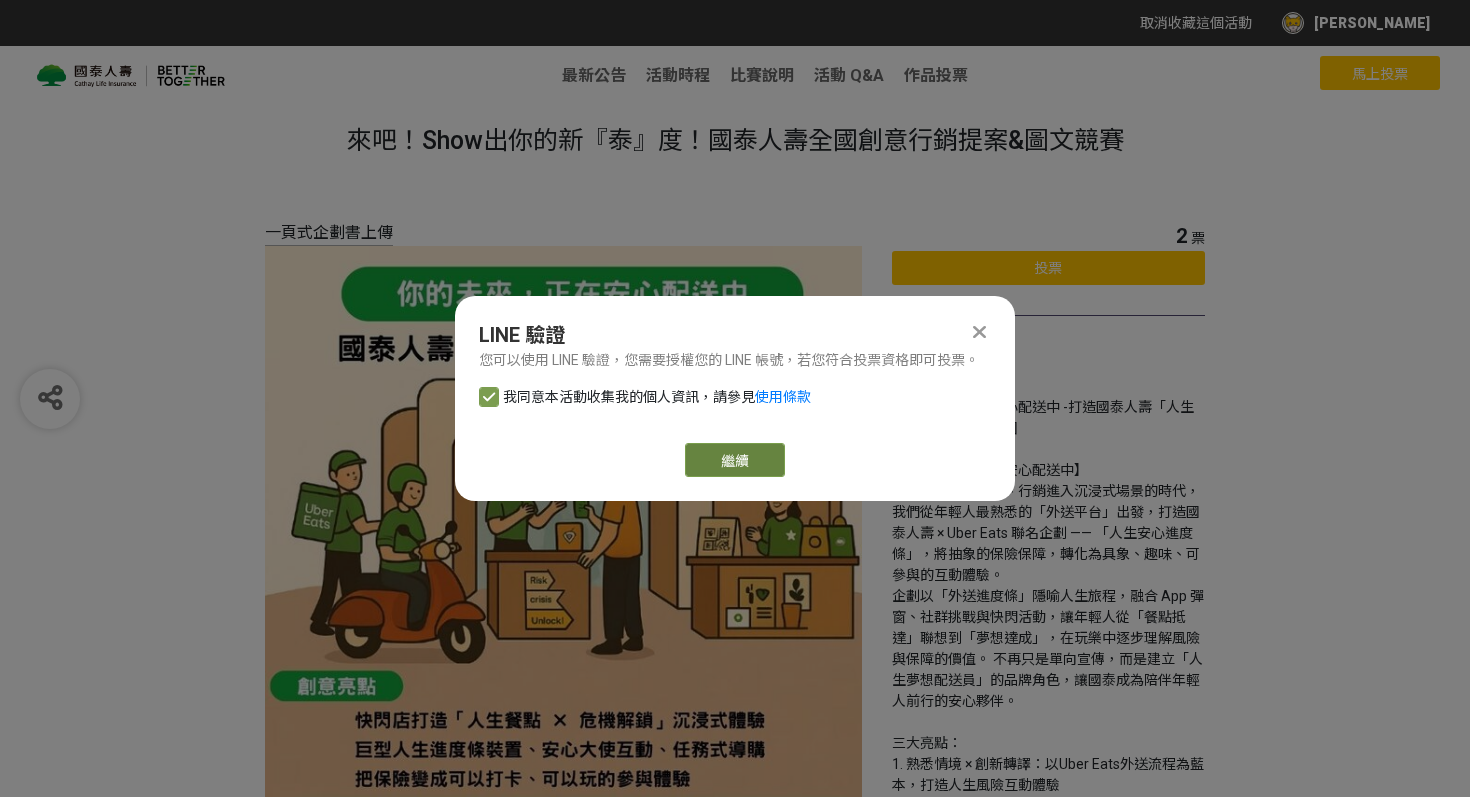 click on "繼續" at bounding box center (735, 460) 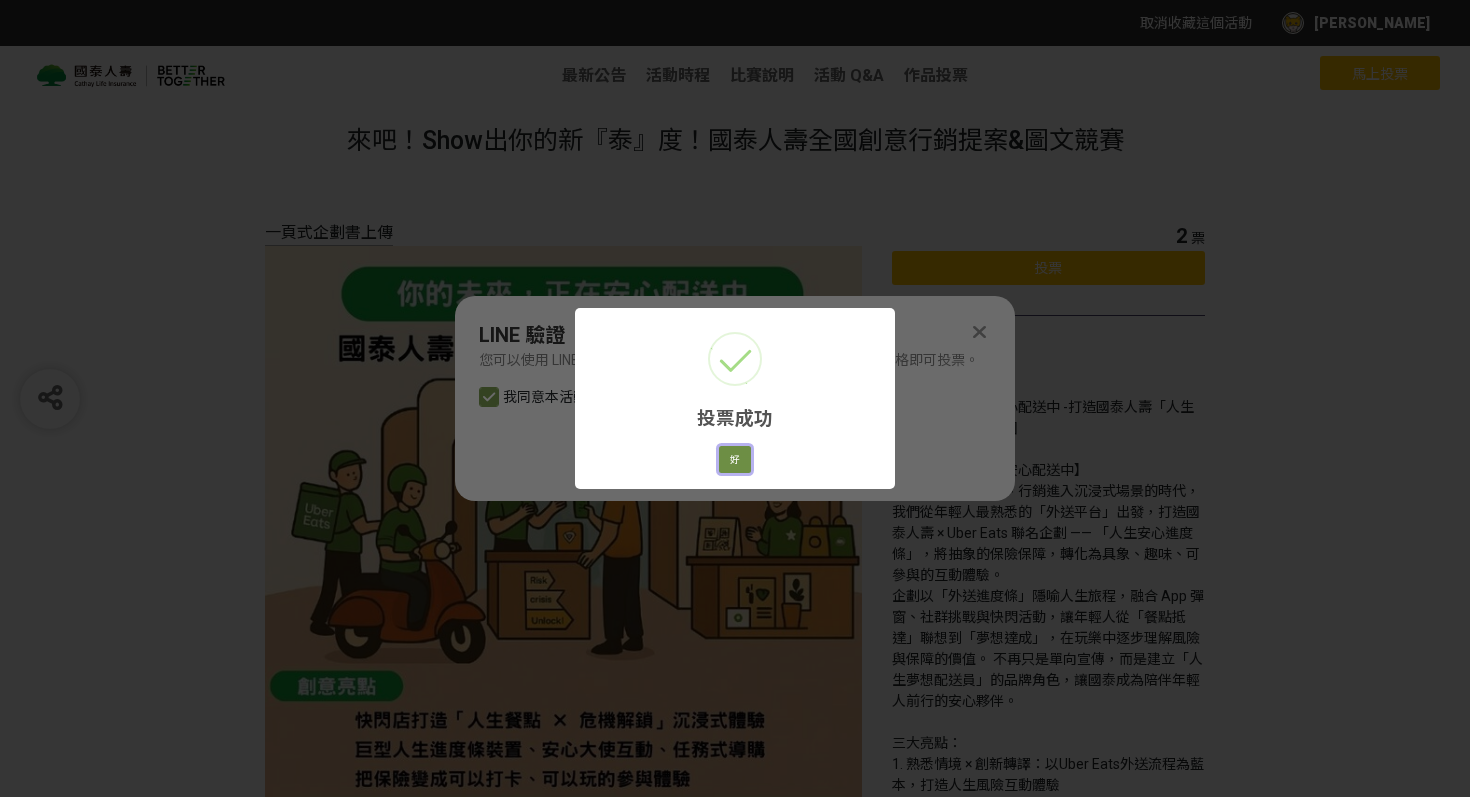 click on "好" at bounding box center [735, 460] 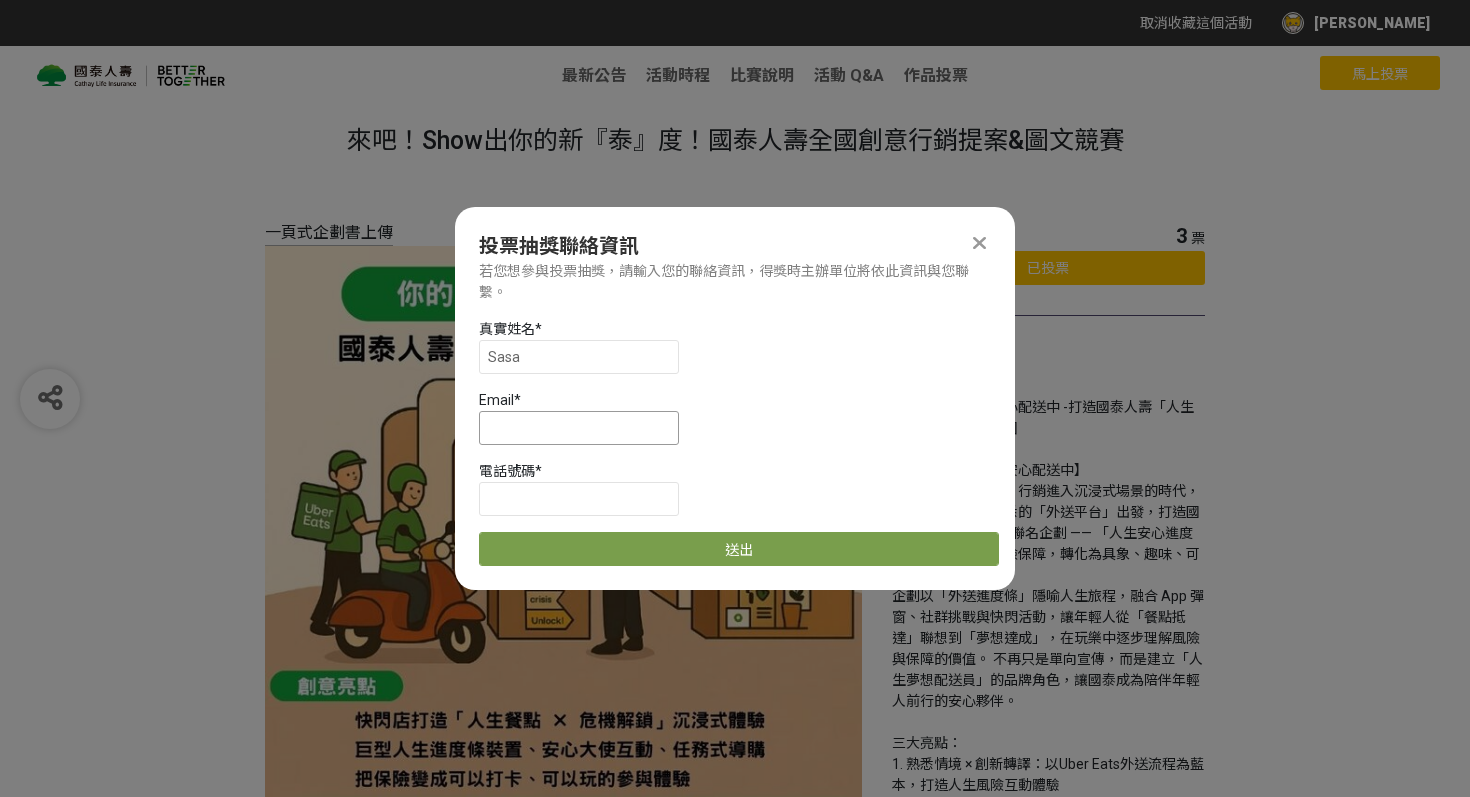 click at bounding box center [579, 428] 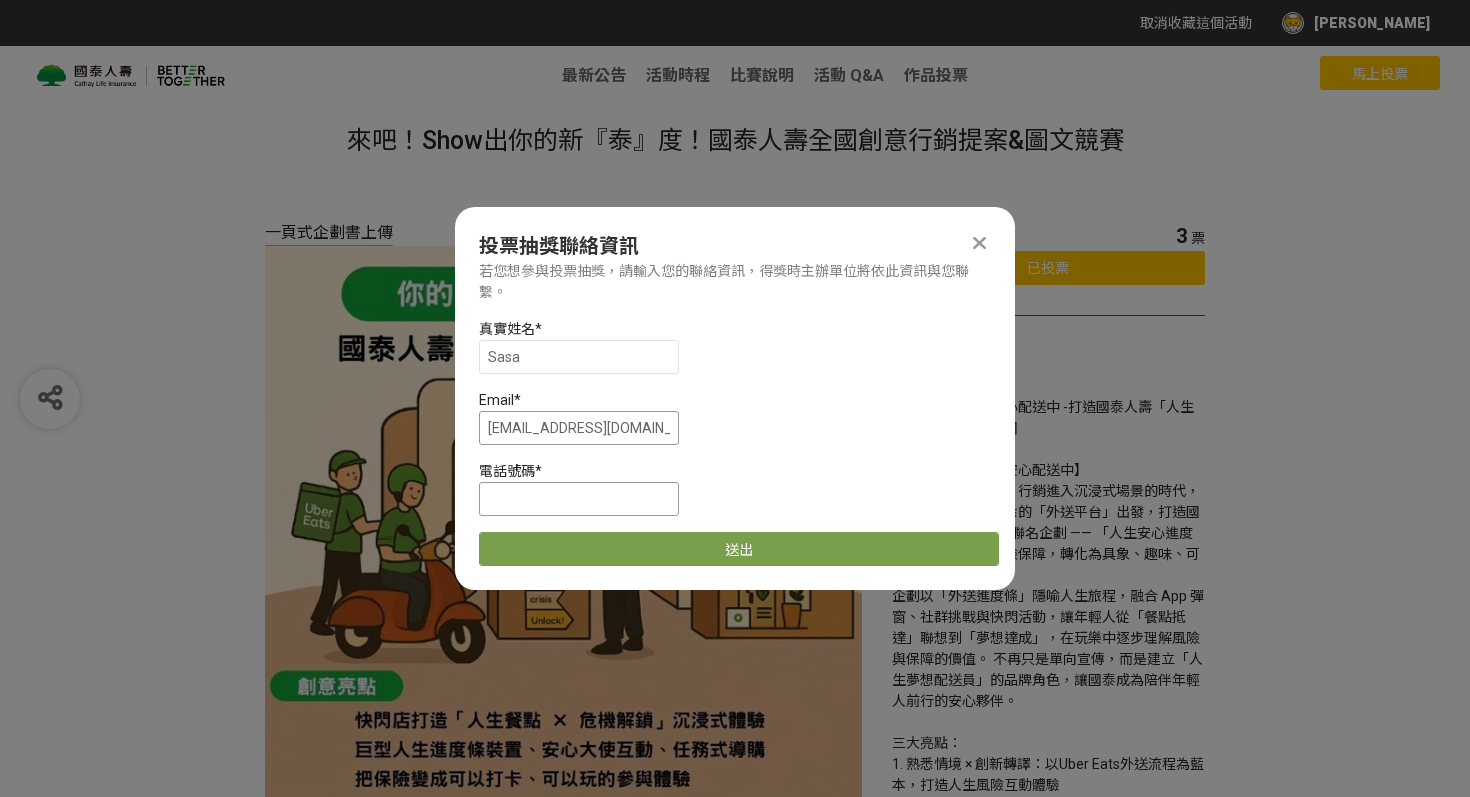 type on "suyu.aug@gmail.com" 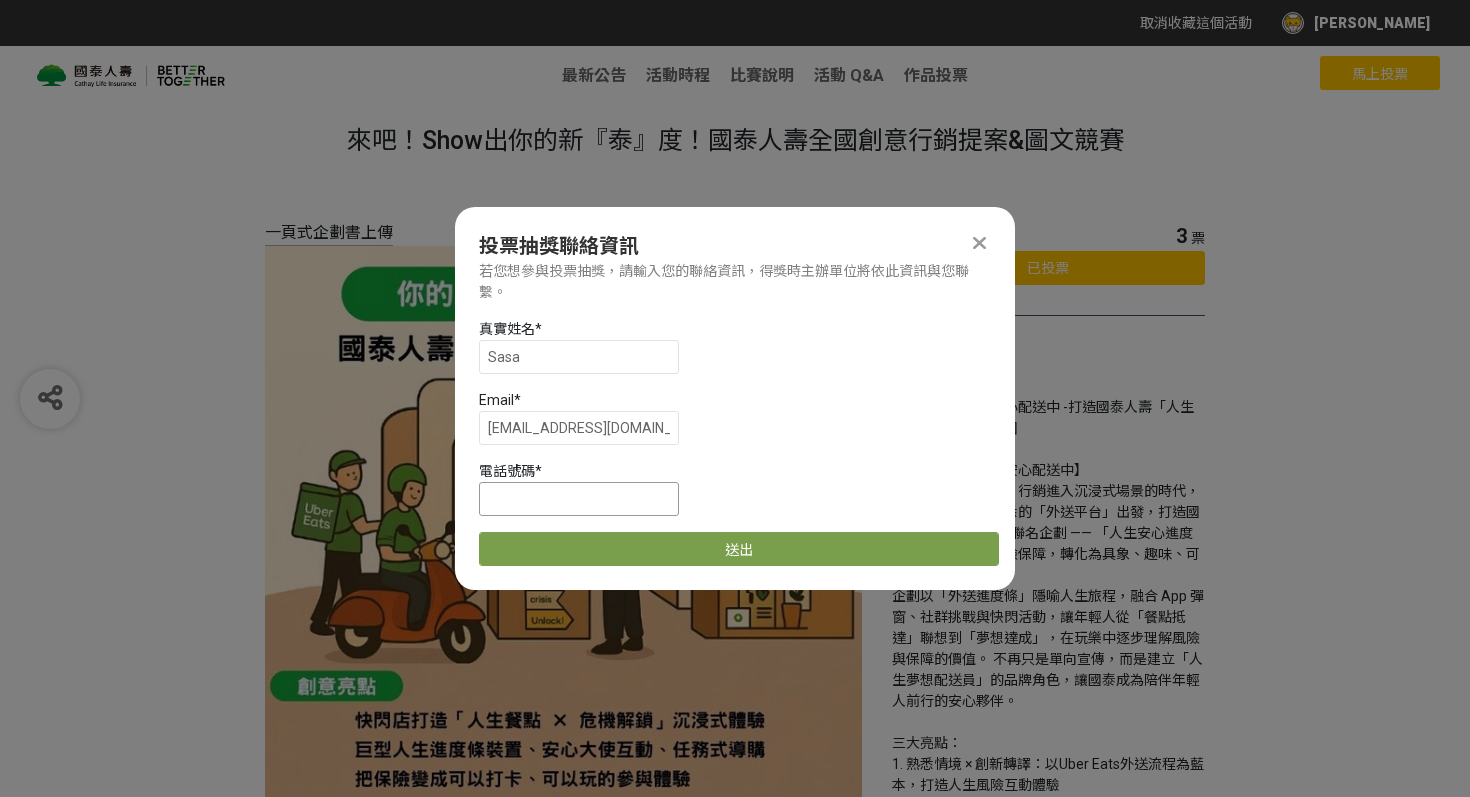 click at bounding box center [579, 499] 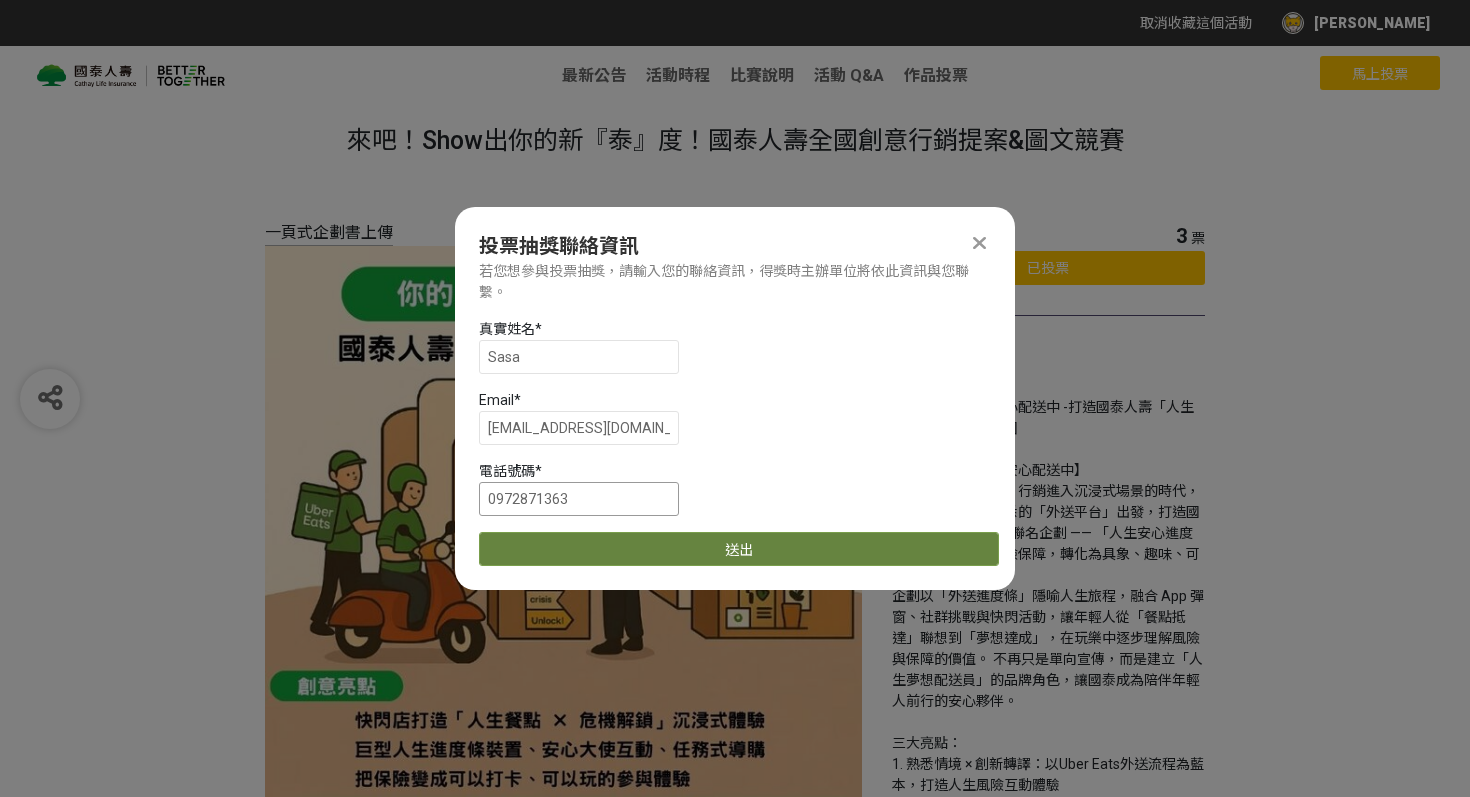 type on "0972871363" 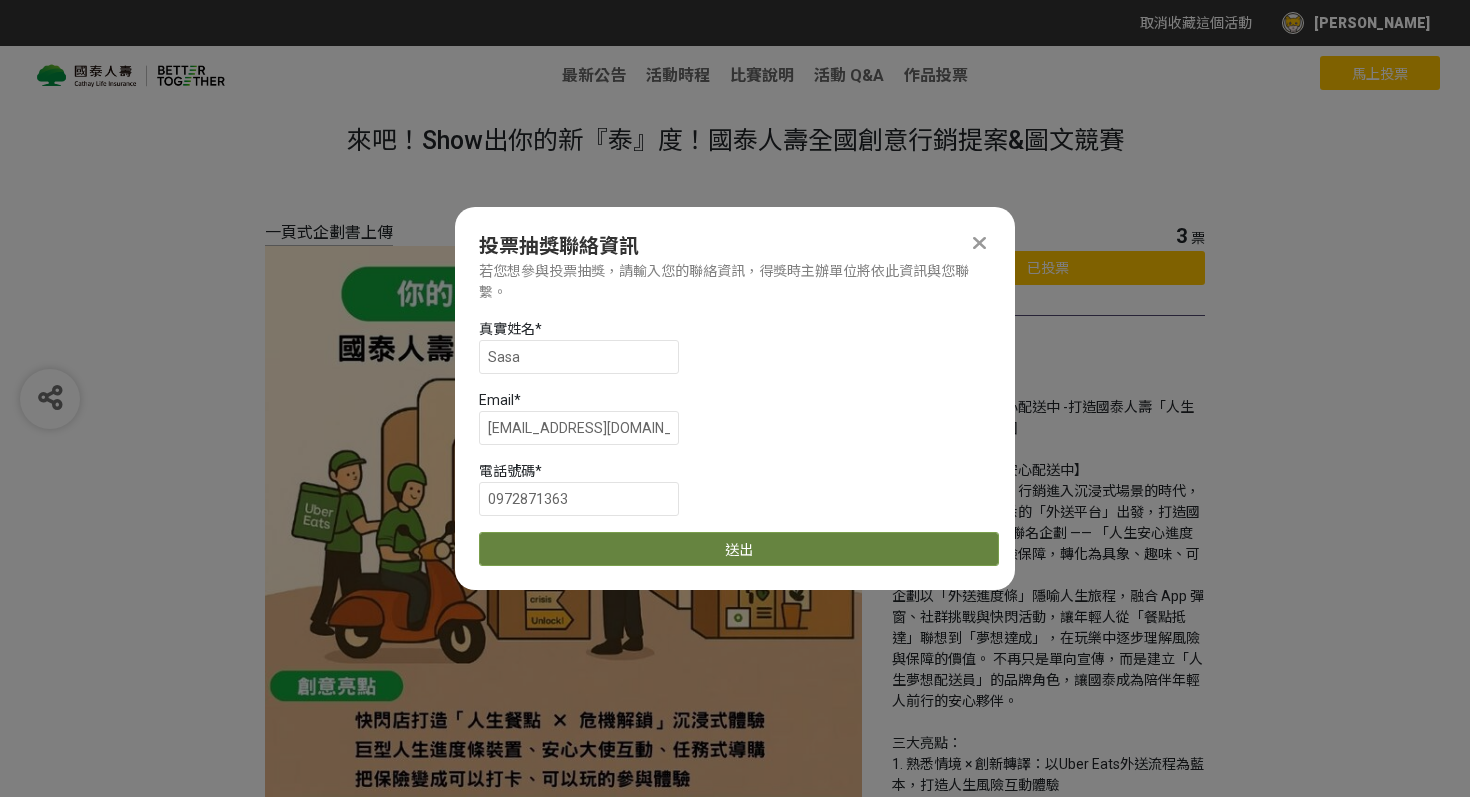 click on "送出" at bounding box center (739, 549) 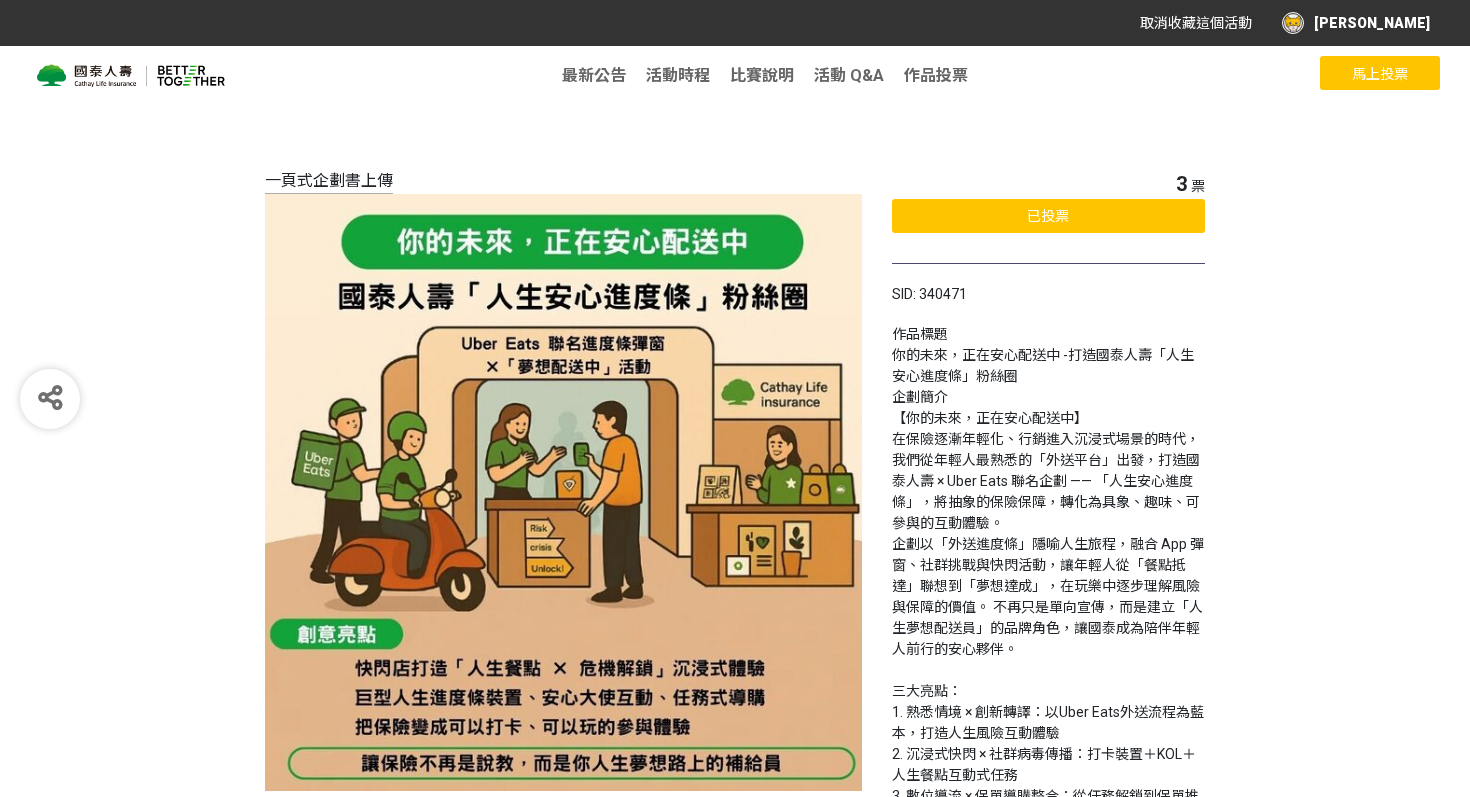 scroll, scrollTop: 0, scrollLeft: 0, axis: both 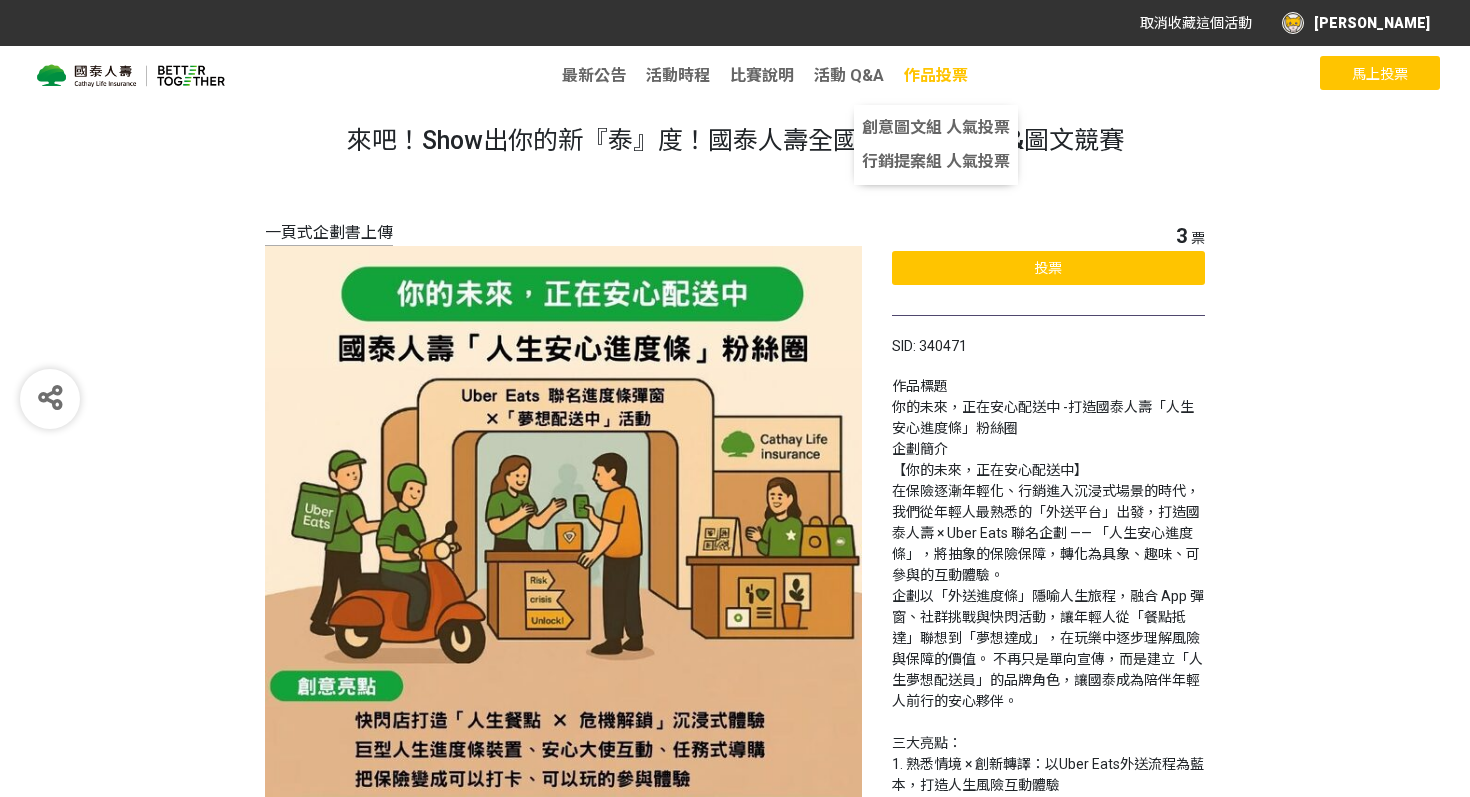 click on "作品投票" at bounding box center [936, 75] 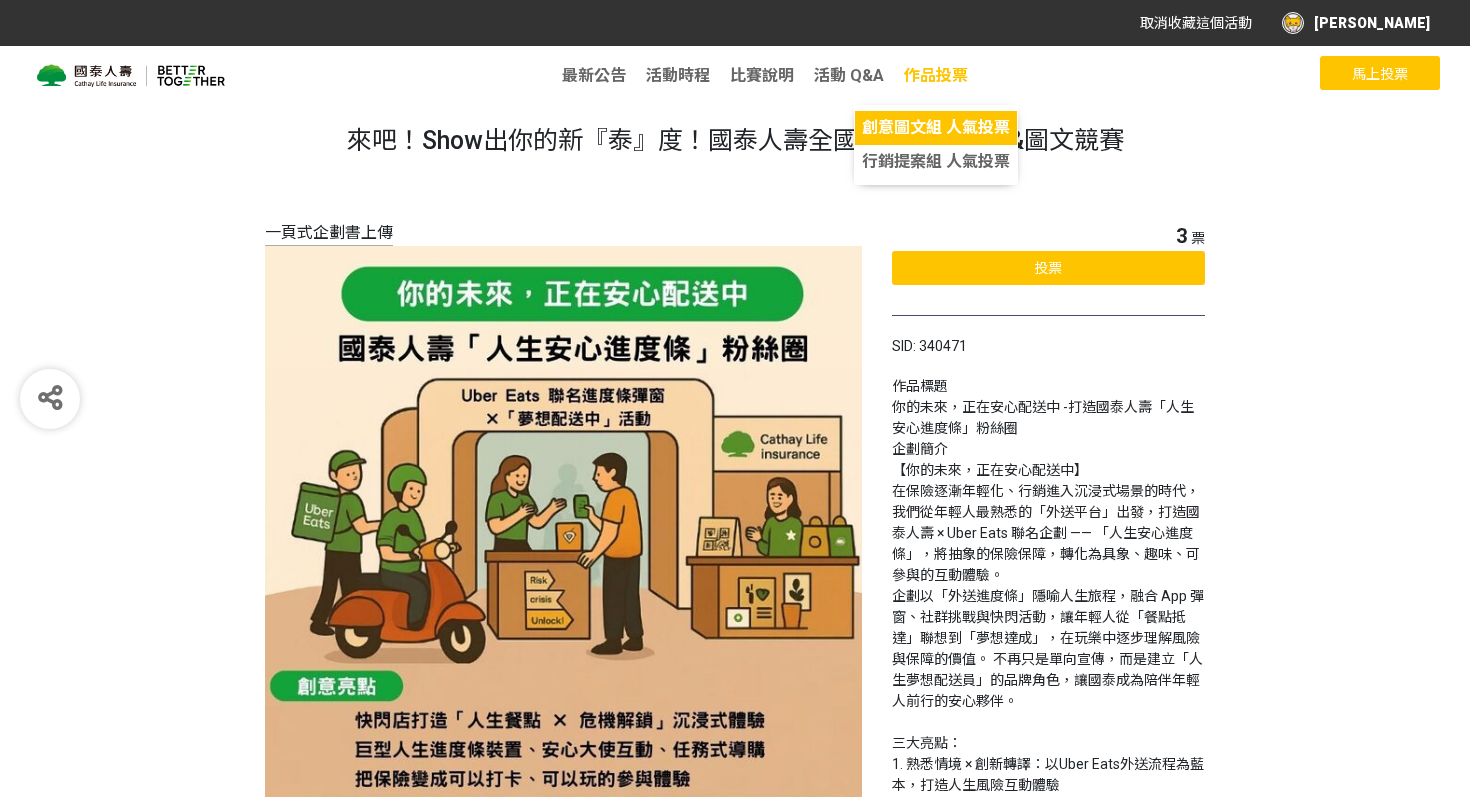 click on "創意圖文組 人氣投票" 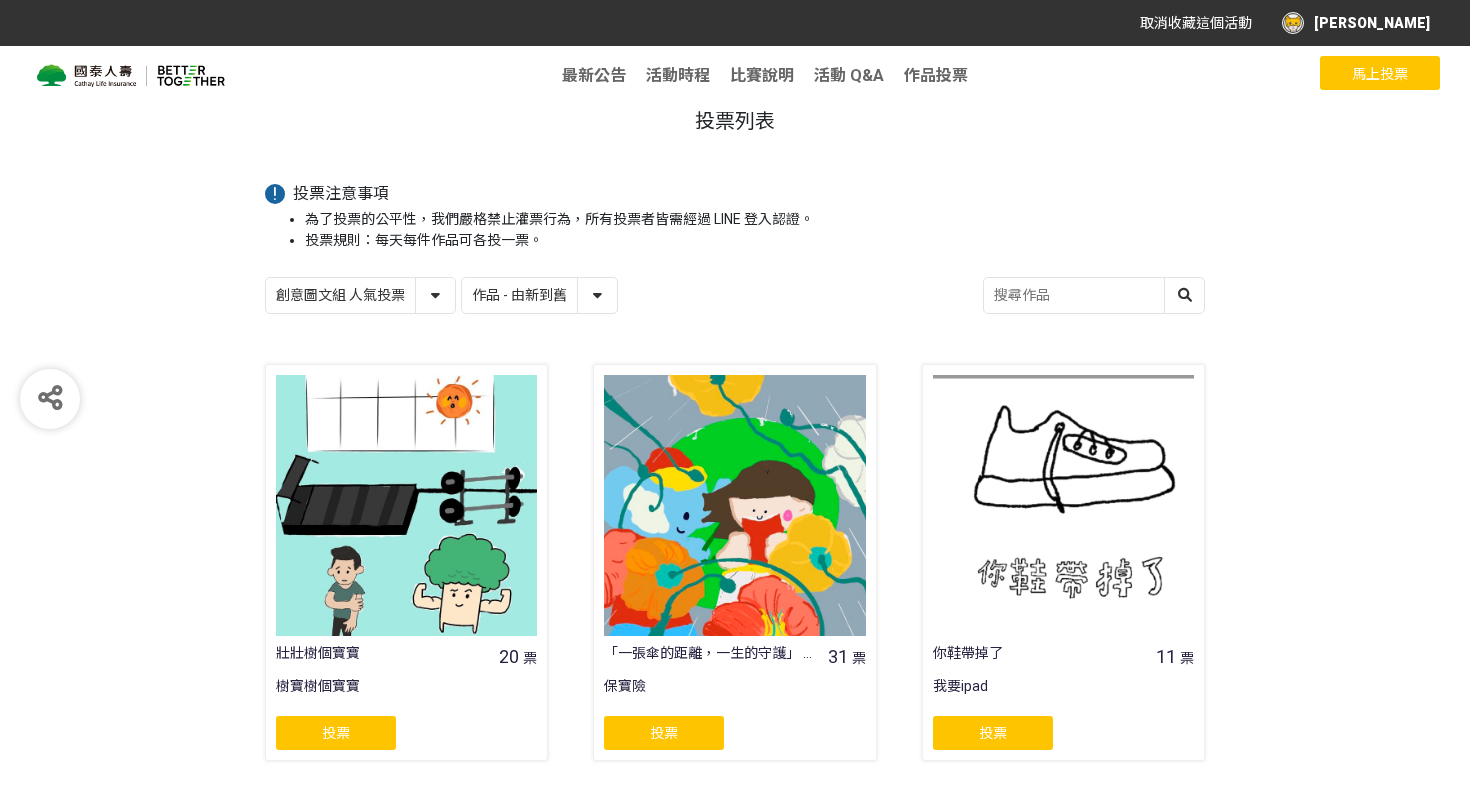 scroll, scrollTop: 0, scrollLeft: 0, axis: both 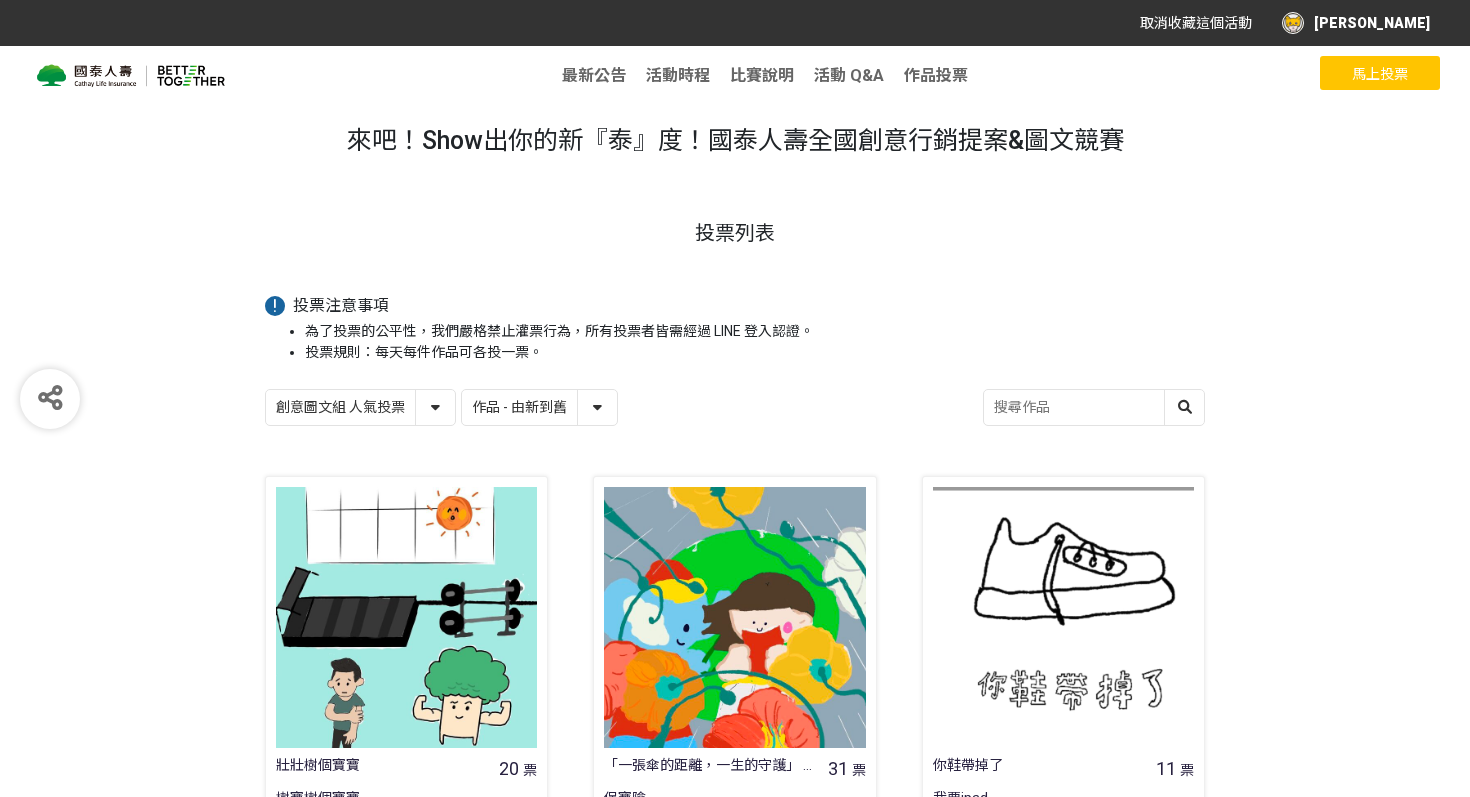 click on "創意圖文組 人氣投票 行銷提案組 人氣投票" at bounding box center [360, 407] 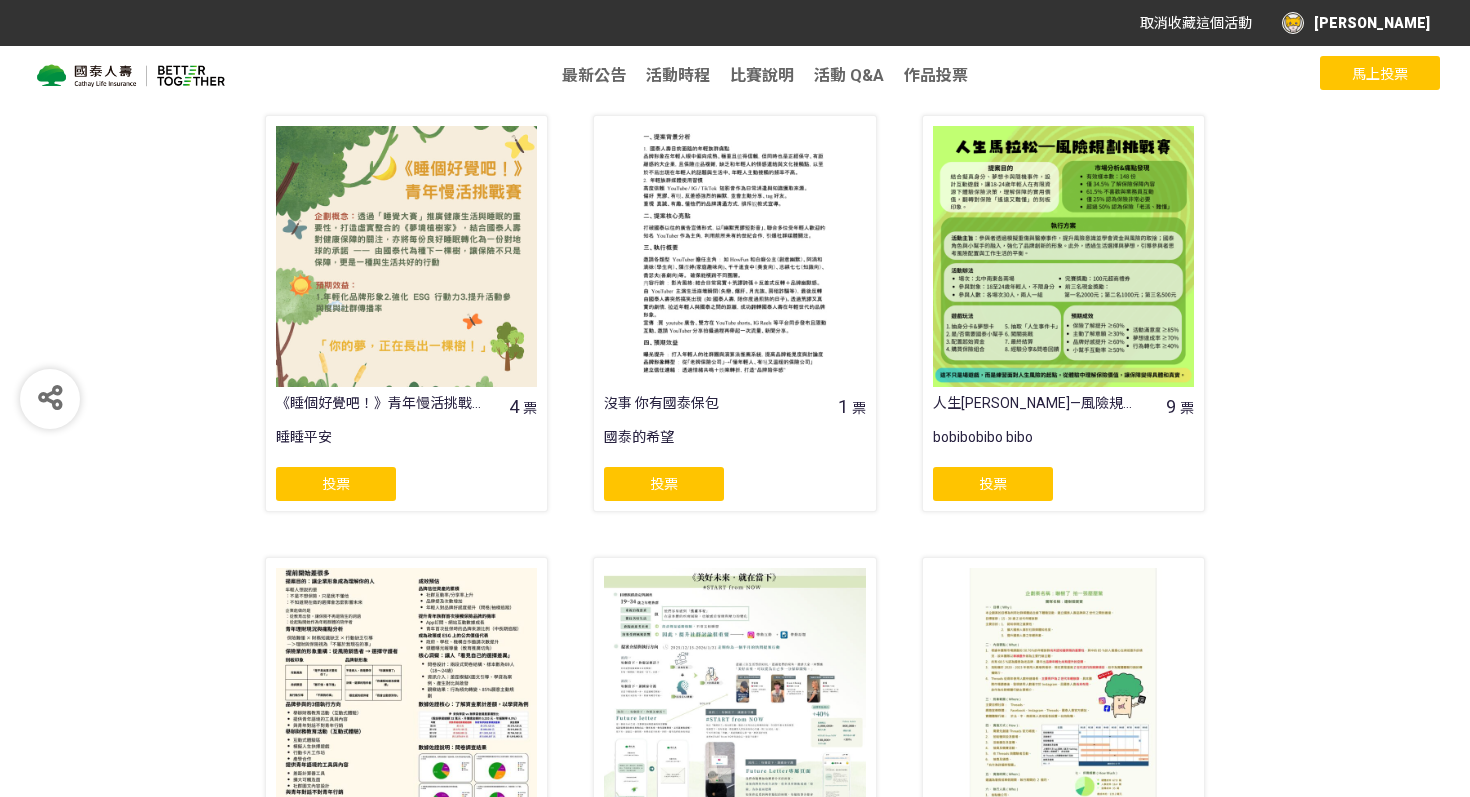 scroll, scrollTop: 1255, scrollLeft: 0, axis: vertical 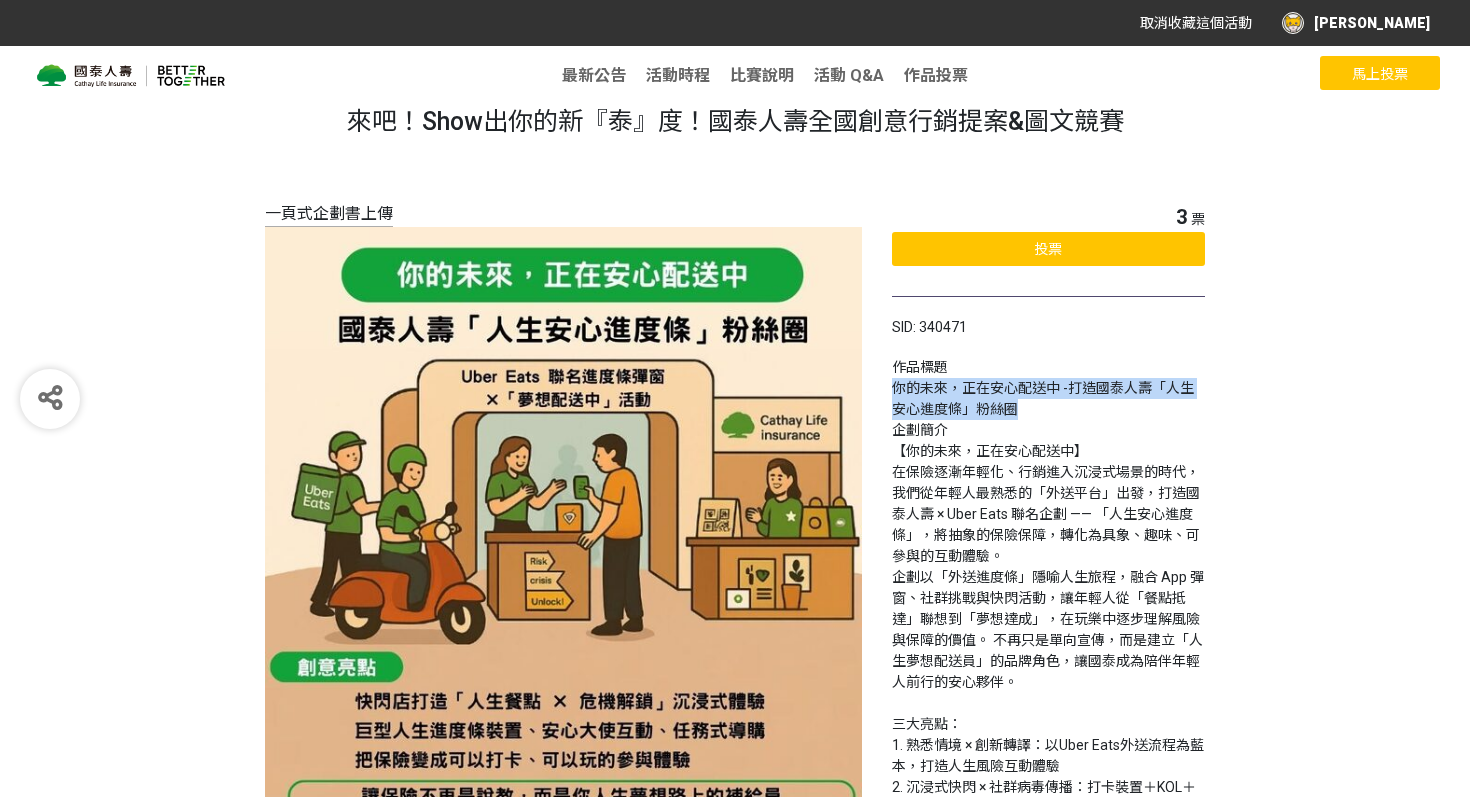 drag, startPoint x: 892, startPoint y: 387, endPoint x: 1018, endPoint y: 402, distance: 126.88972 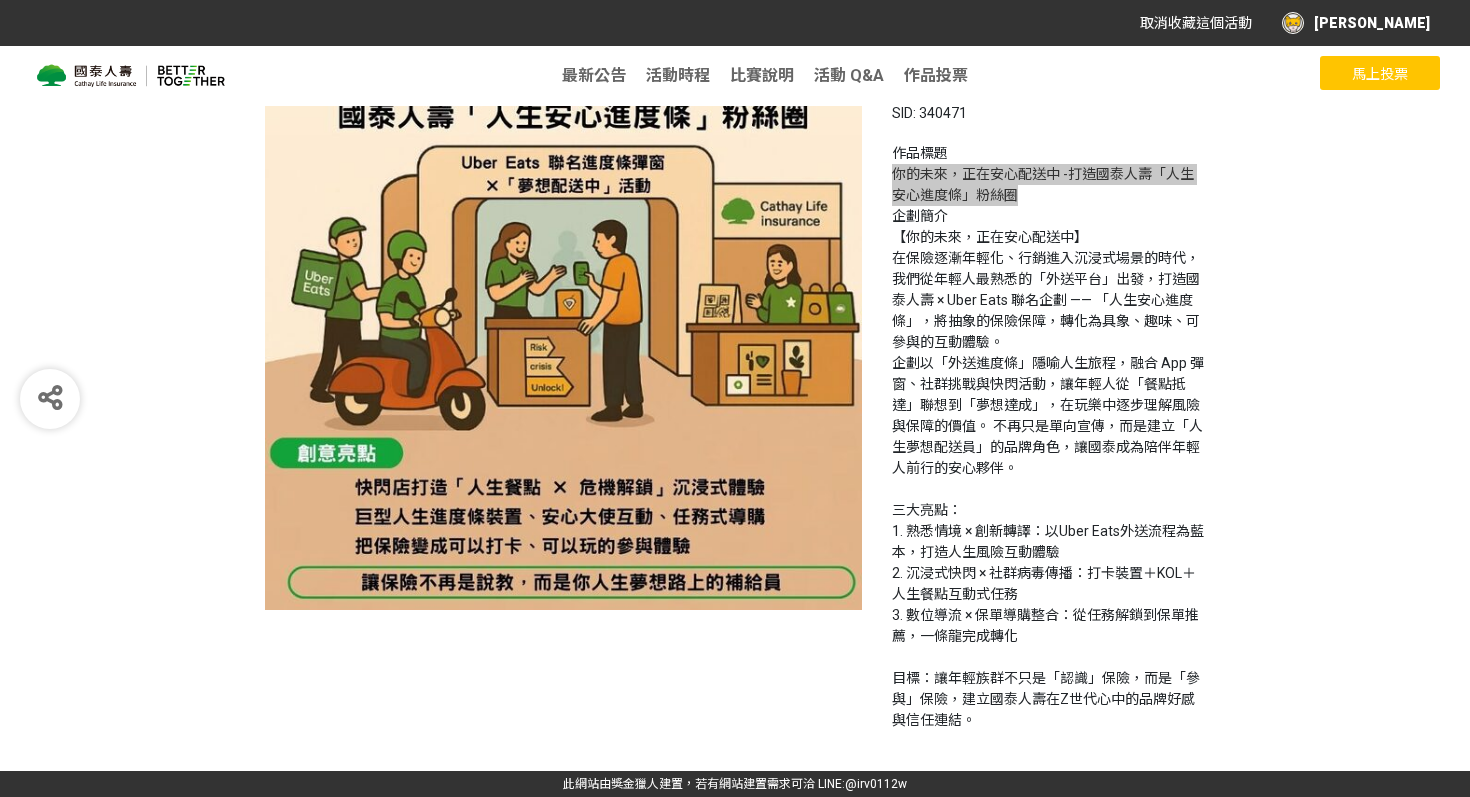 scroll, scrollTop: 0, scrollLeft: 0, axis: both 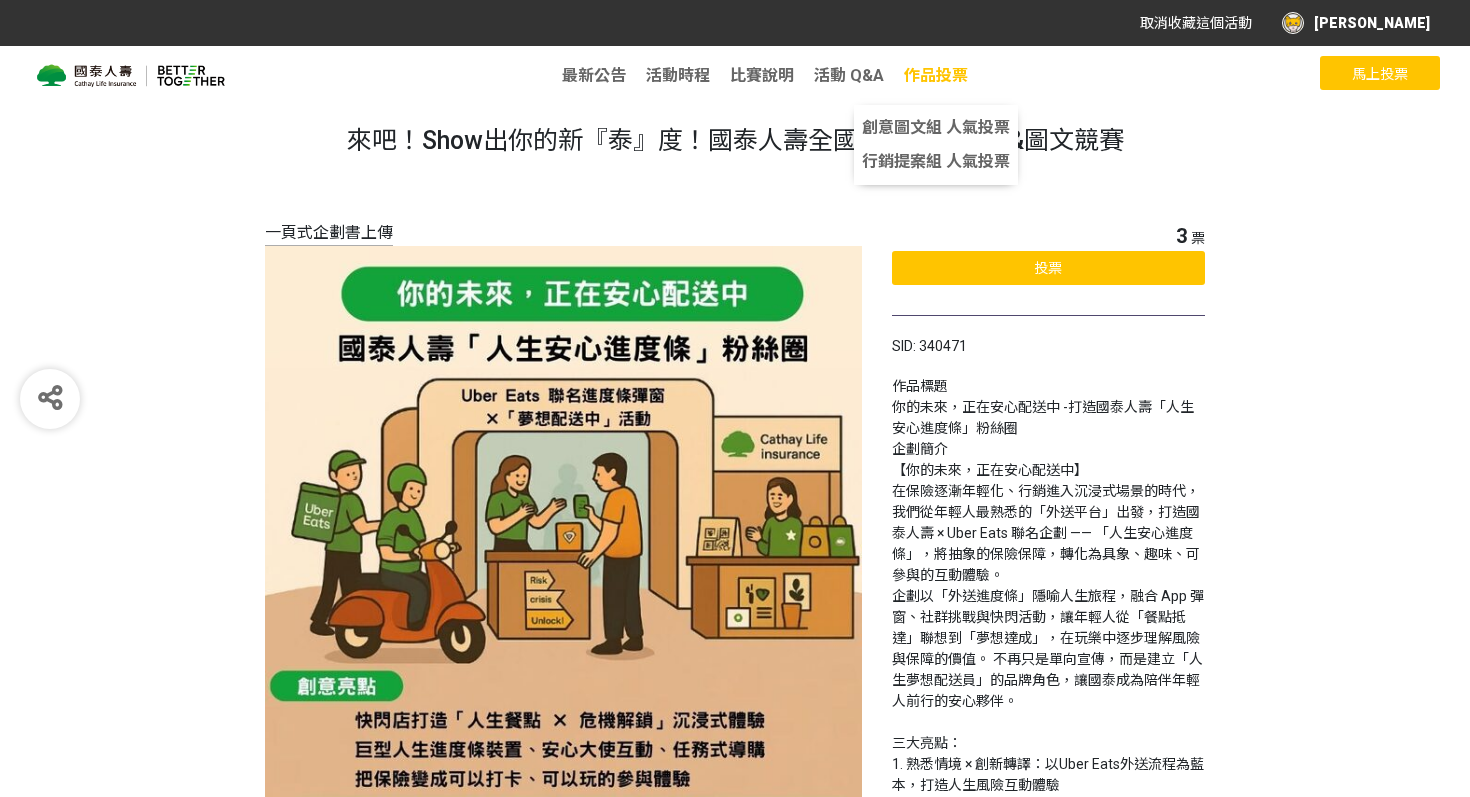 click on "作品投票" at bounding box center [936, 75] 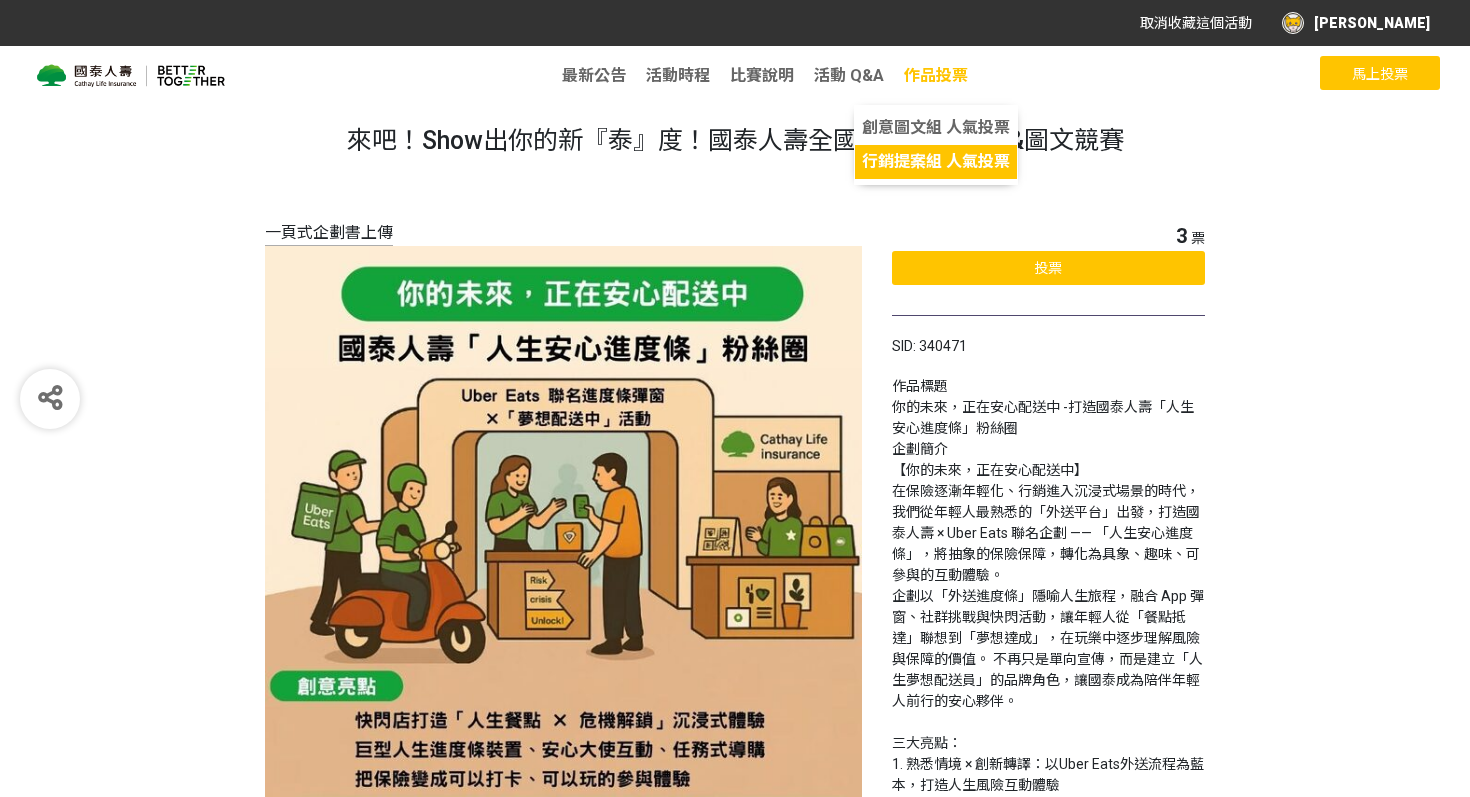 click on "行銷提案組 人氣投票" at bounding box center [936, 161] 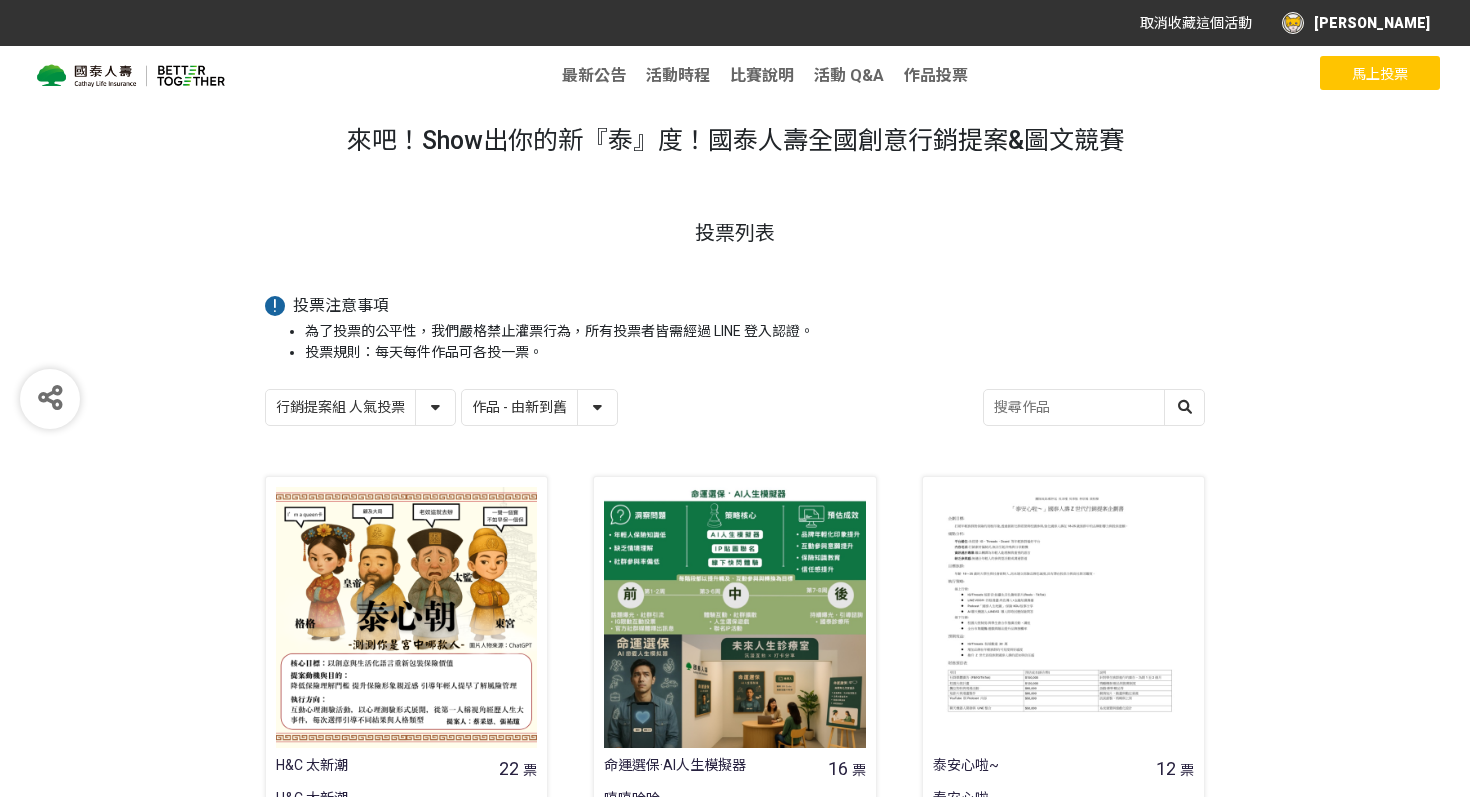 click on "作品 - 由新到舊 作品 - 由舊到新 票數 - 由多到少 票數 - 由少到多" at bounding box center [539, 407] 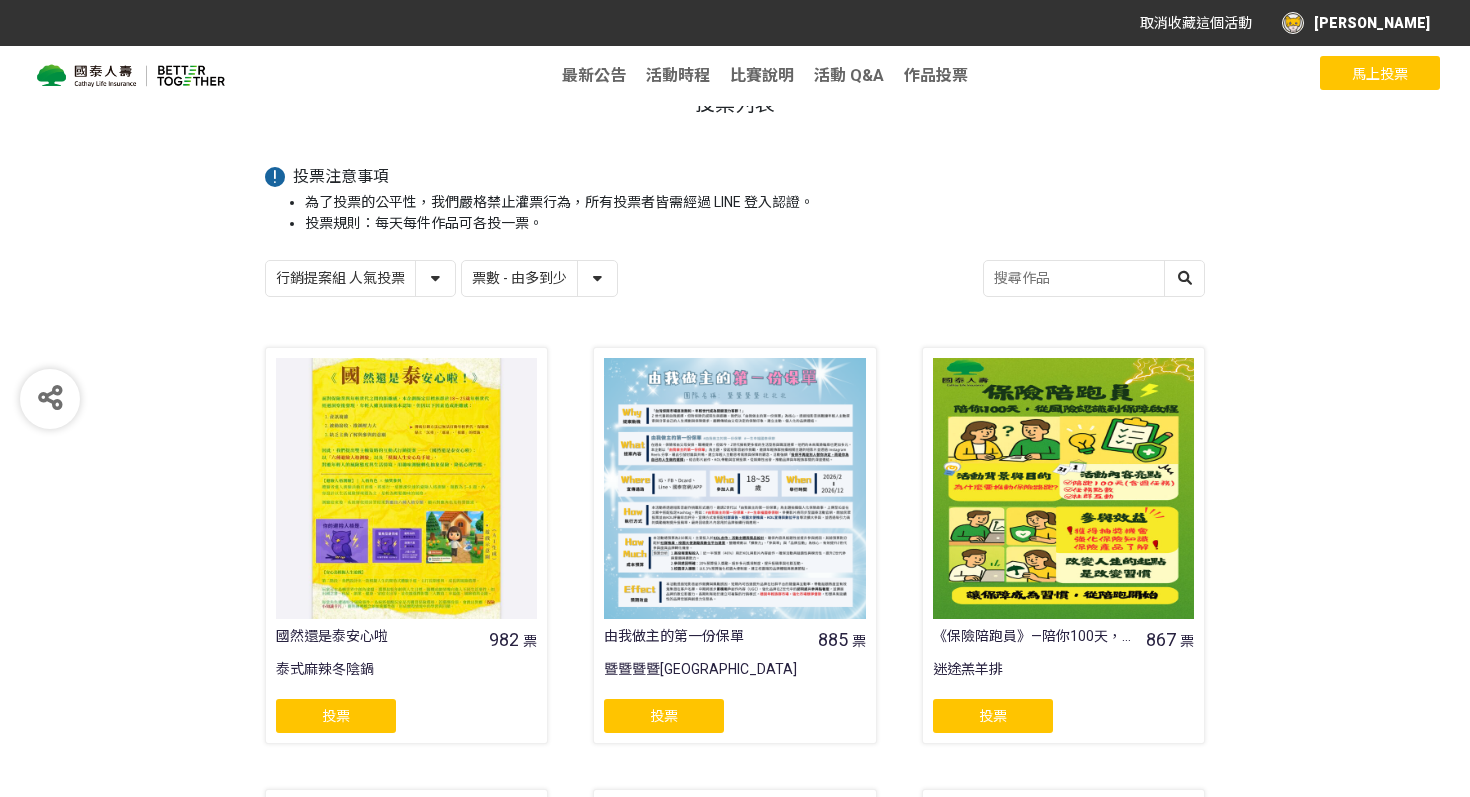 scroll, scrollTop: 124, scrollLeft: 0, axis: vertical 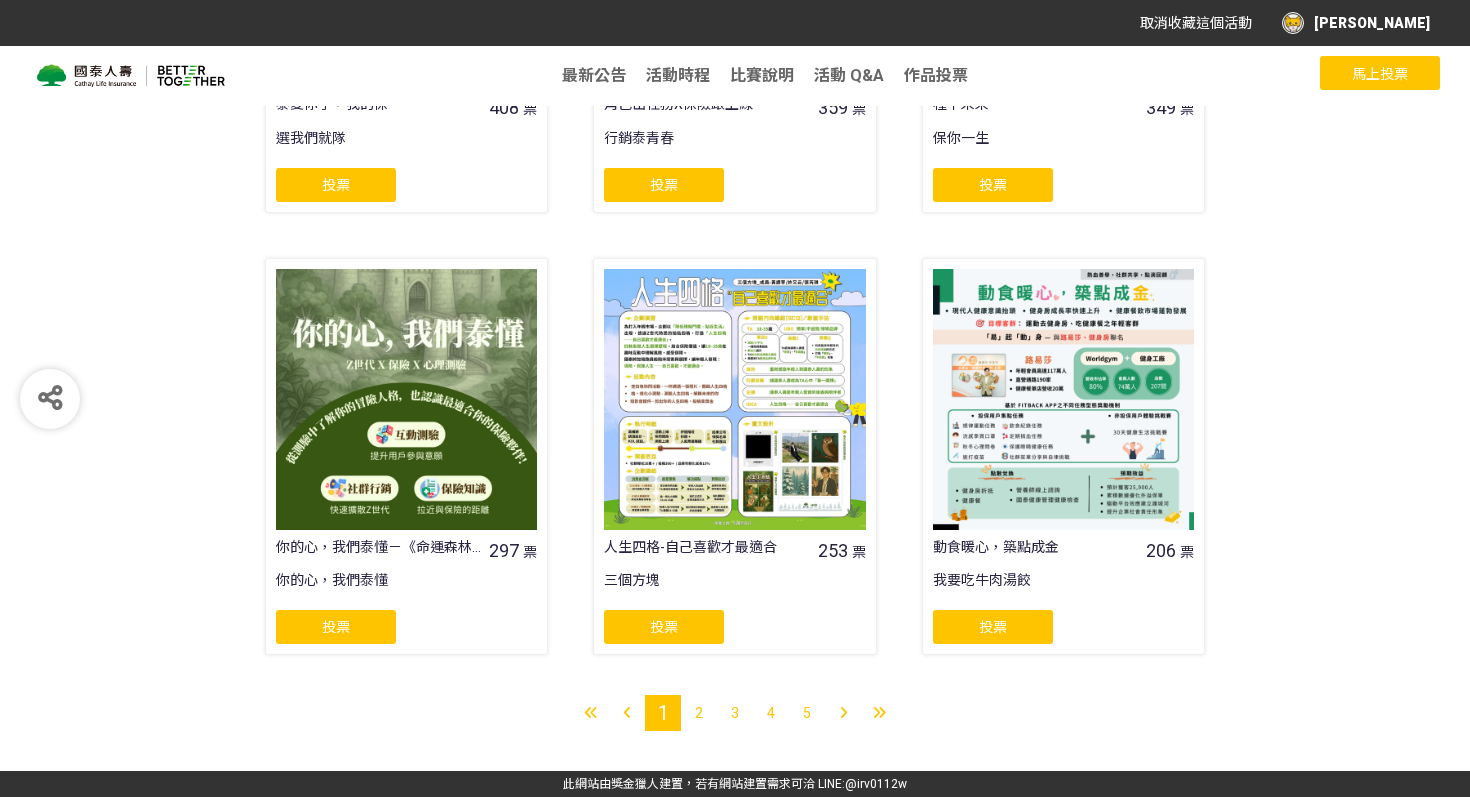 click on "2" at bounding box center (699, 713) 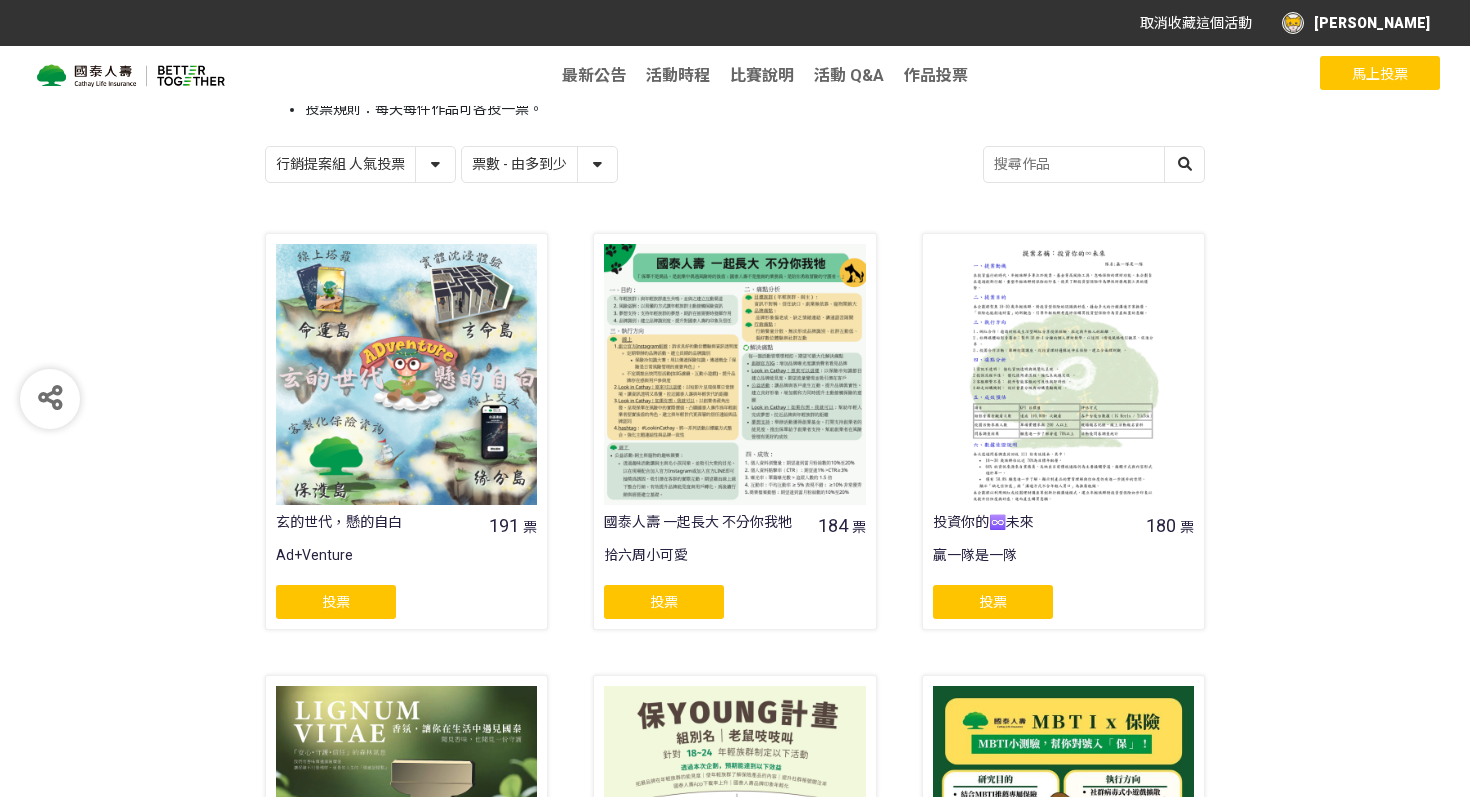 scroll, scrollTop: 0, scrollLeft: 0, axis: both 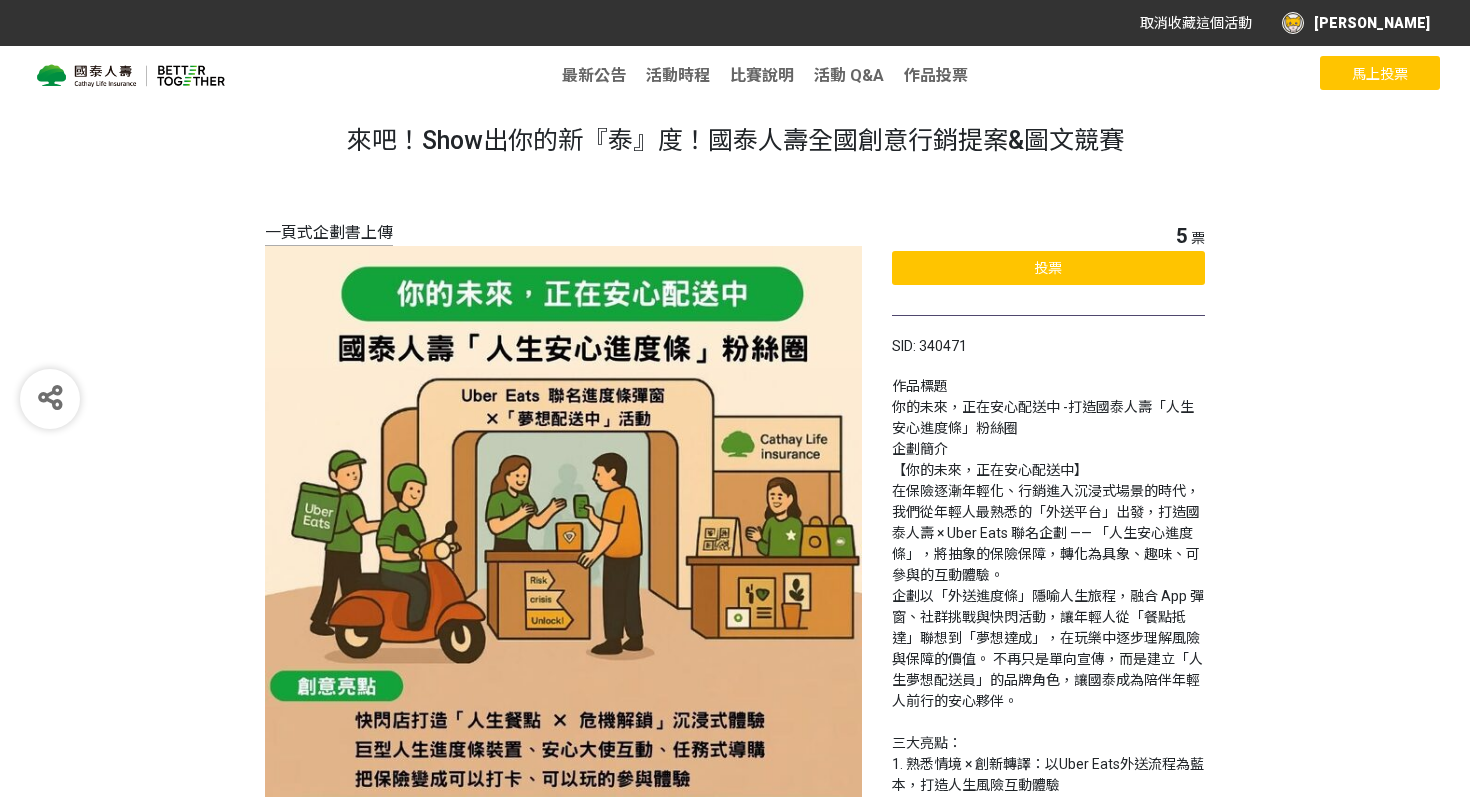 click on "你的未來，正在安心配送中 -打造國泰人壽「人生安心進度條」粉絲圈" 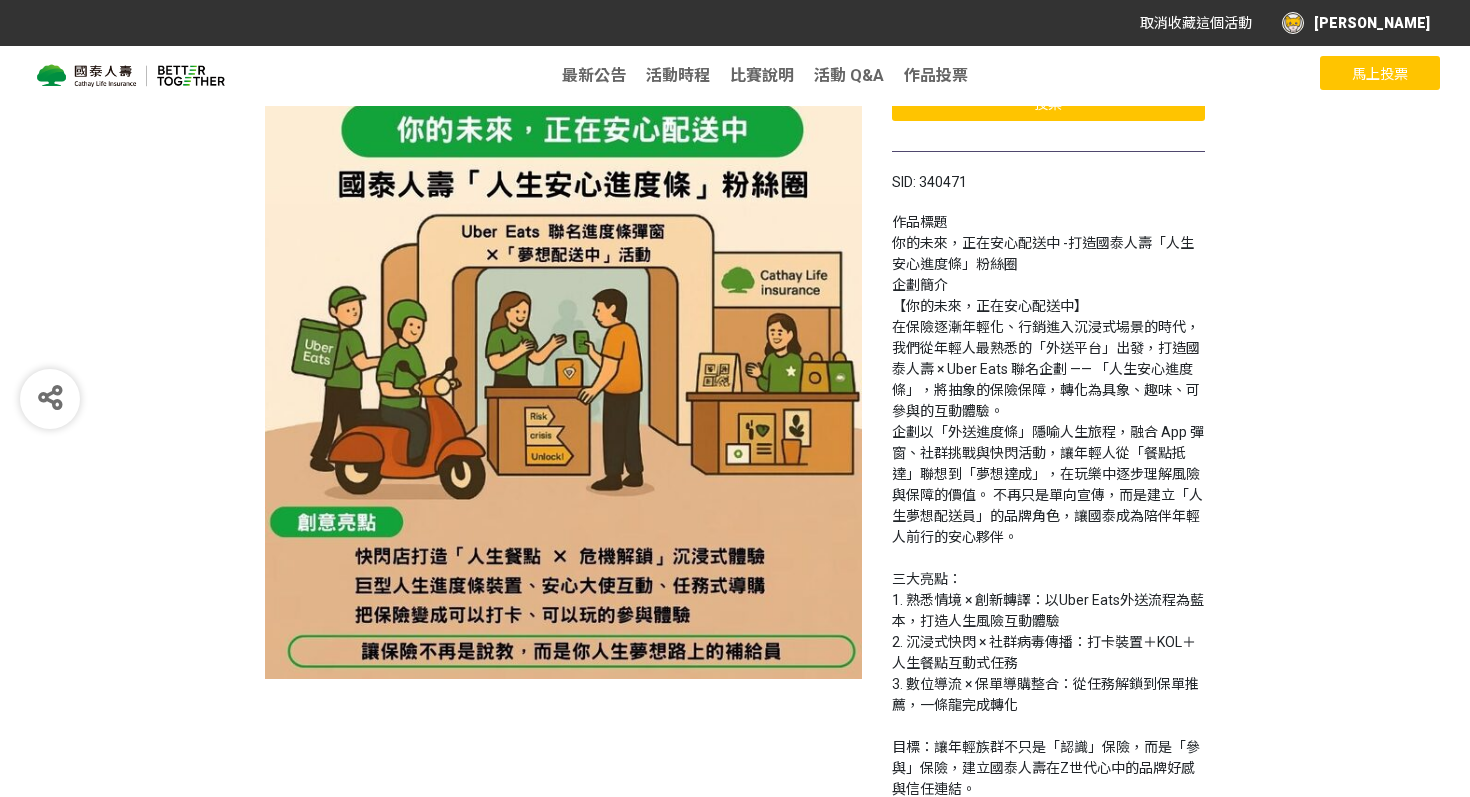 scroll, scrollTop: 169, scrollLeft: 0, axis: vertical 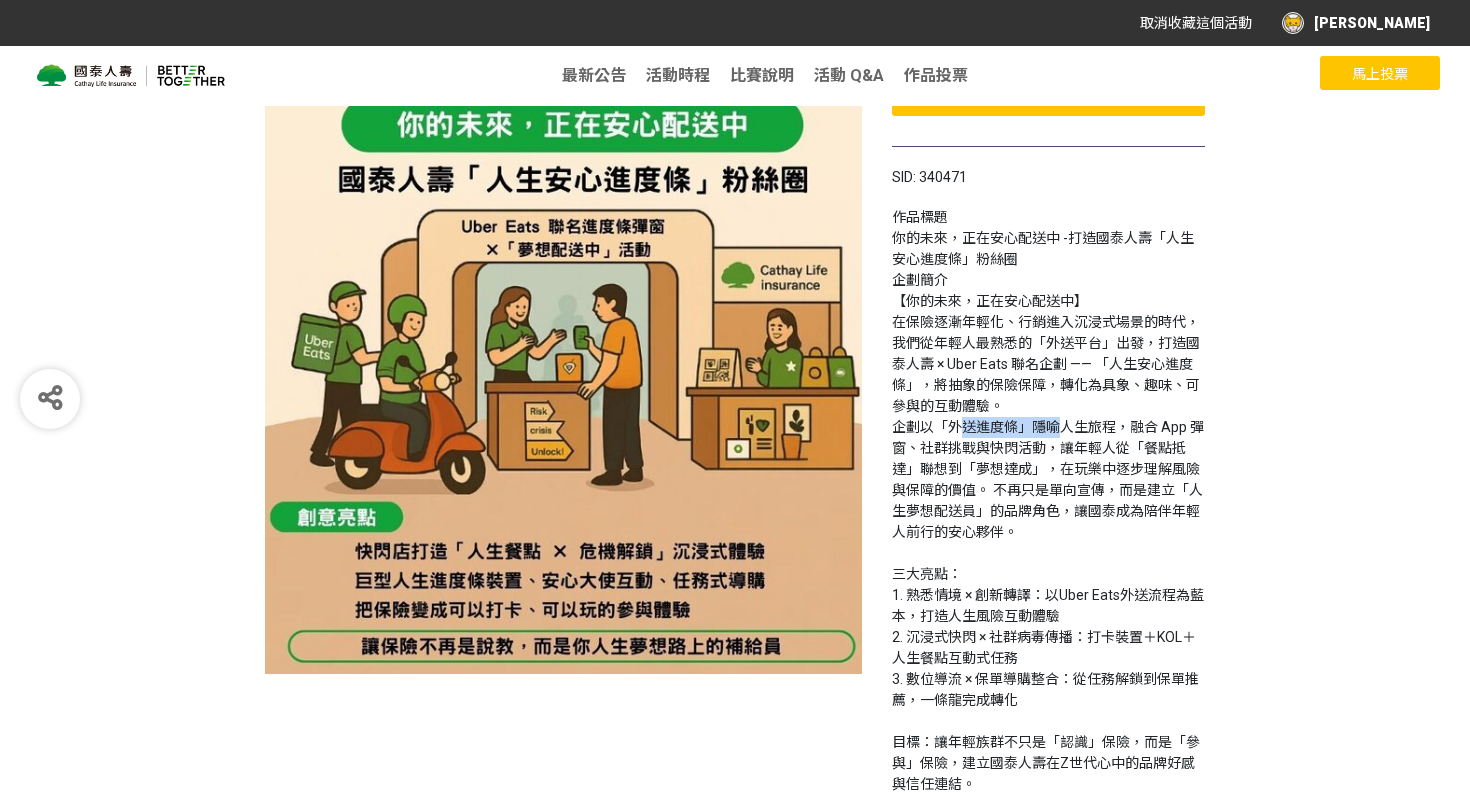 drag, startPoint x: 943, startPoint y: 421, endPoint x: 1052, endPoint y: 434, distance: 109.77249 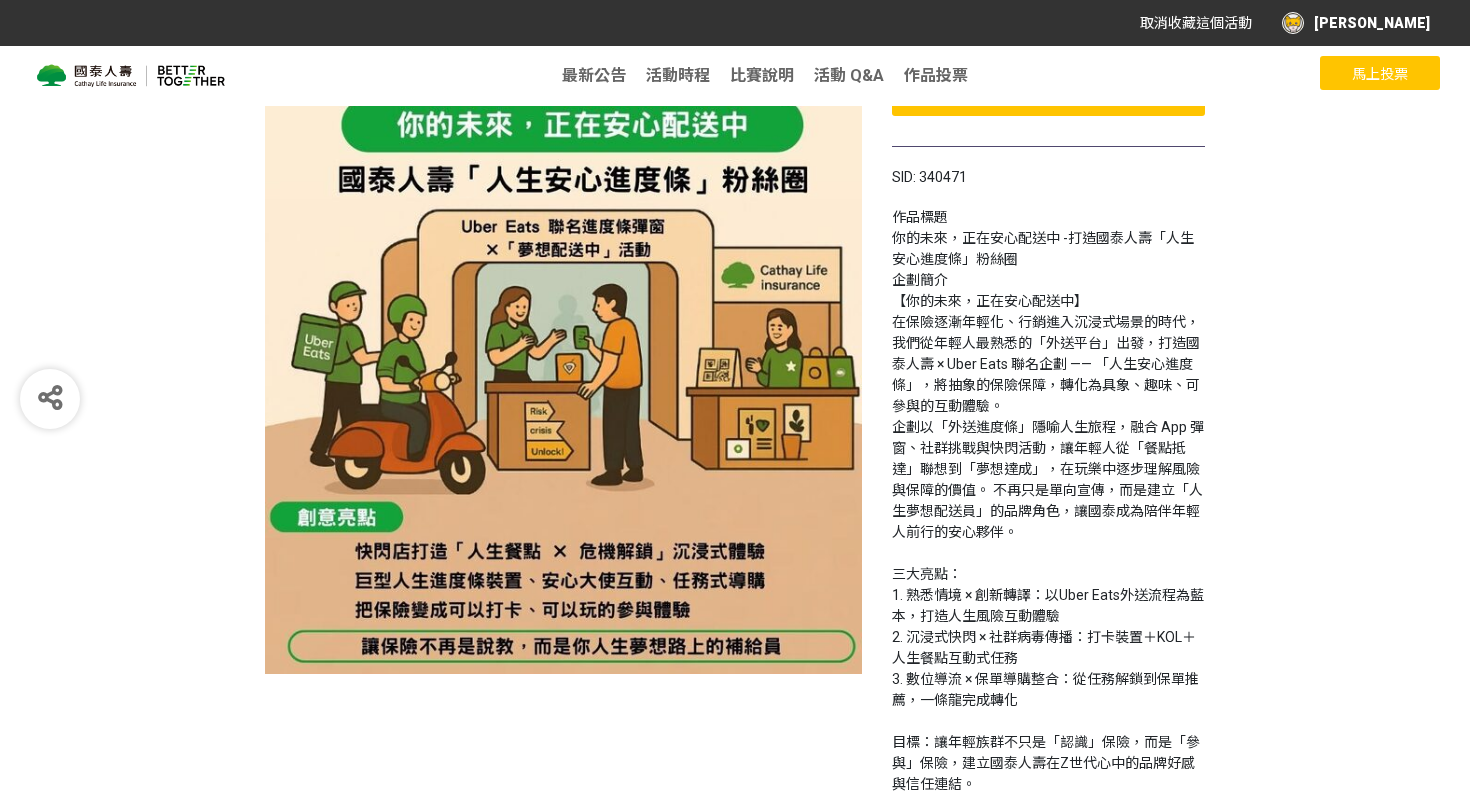 click on "【你的未來，正在安心配送中】
在保險逐漸年輕化、行銷進入沉浸式場景的時代，我們從年輕人最熟悉的「外送平台」出發，打造國泰人壽 × Uber Eats 聯名企劃 —— 「人生安心進度條」，將抽象的保險保障，轉化為具象、趣味、可參與的互動體驗。
企劃以「外送進度條」隱喻人生旅程，融合 App 彈窗、社群挑戰與快閃活動，讓年輕人從「餐點抵達」聯想到「夢想達成」，在玩樂中逐步理解風險與保障的價值。 不再只是單向宣傳，而是建立「人生夢想配送員」的品牌角色，讓國泰成為陪伴年輕人前行的安心夥伴。
三大亮點：
1. 熟悉情境 × 創新轉譯：以Uber Eats外送流程為藍本，打造人生風險互動體驗
2. 沉浸式快閃 × 社群病毒傳播：打卡裝置＋KOL＋人生餐點互動式任務
3. 數位導流 × 保單導購整合：從任務解鎖到保單推薦，一條龍完成轉化" 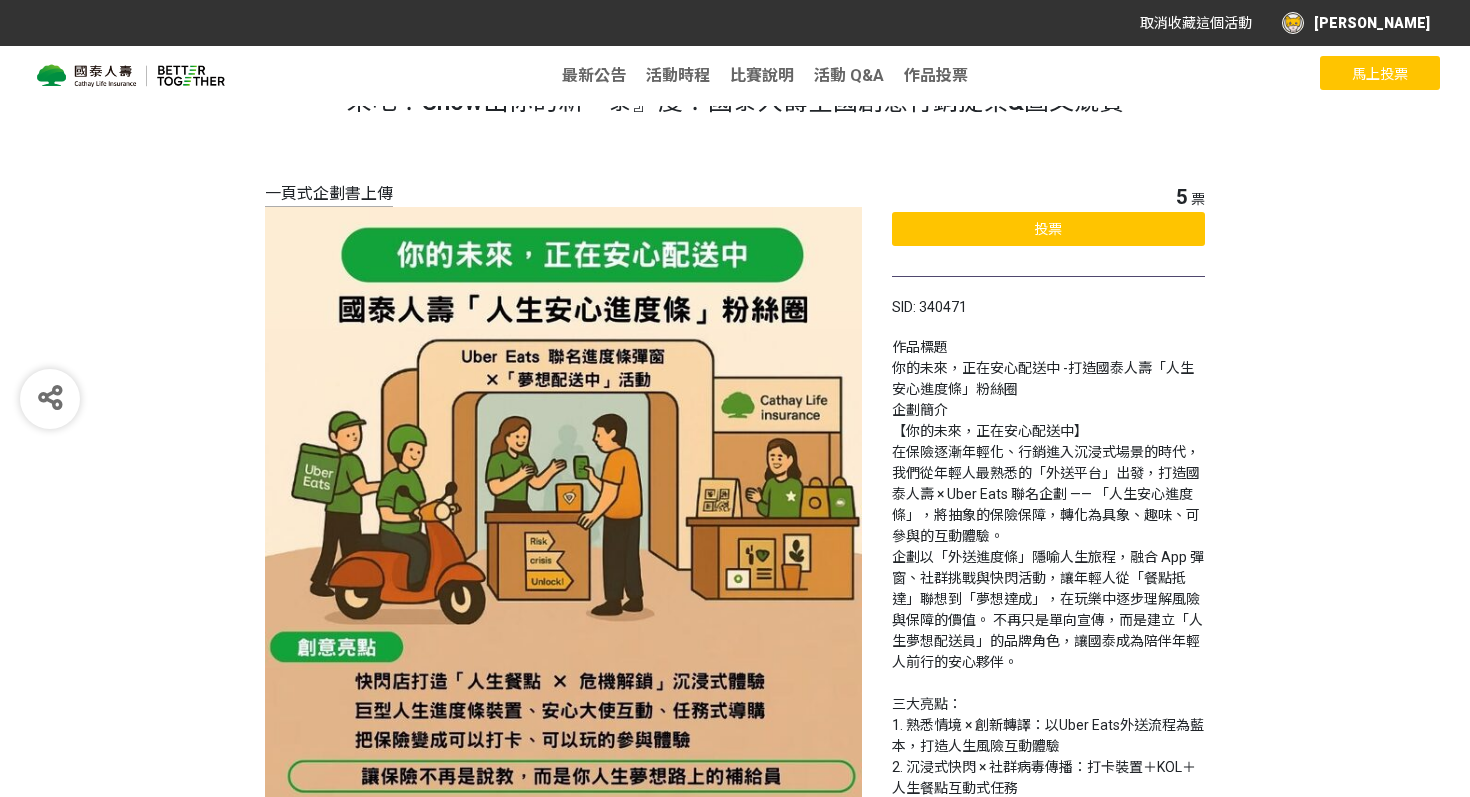 scroll, scrollTop: 0, scrollLeft: 0, axis: both 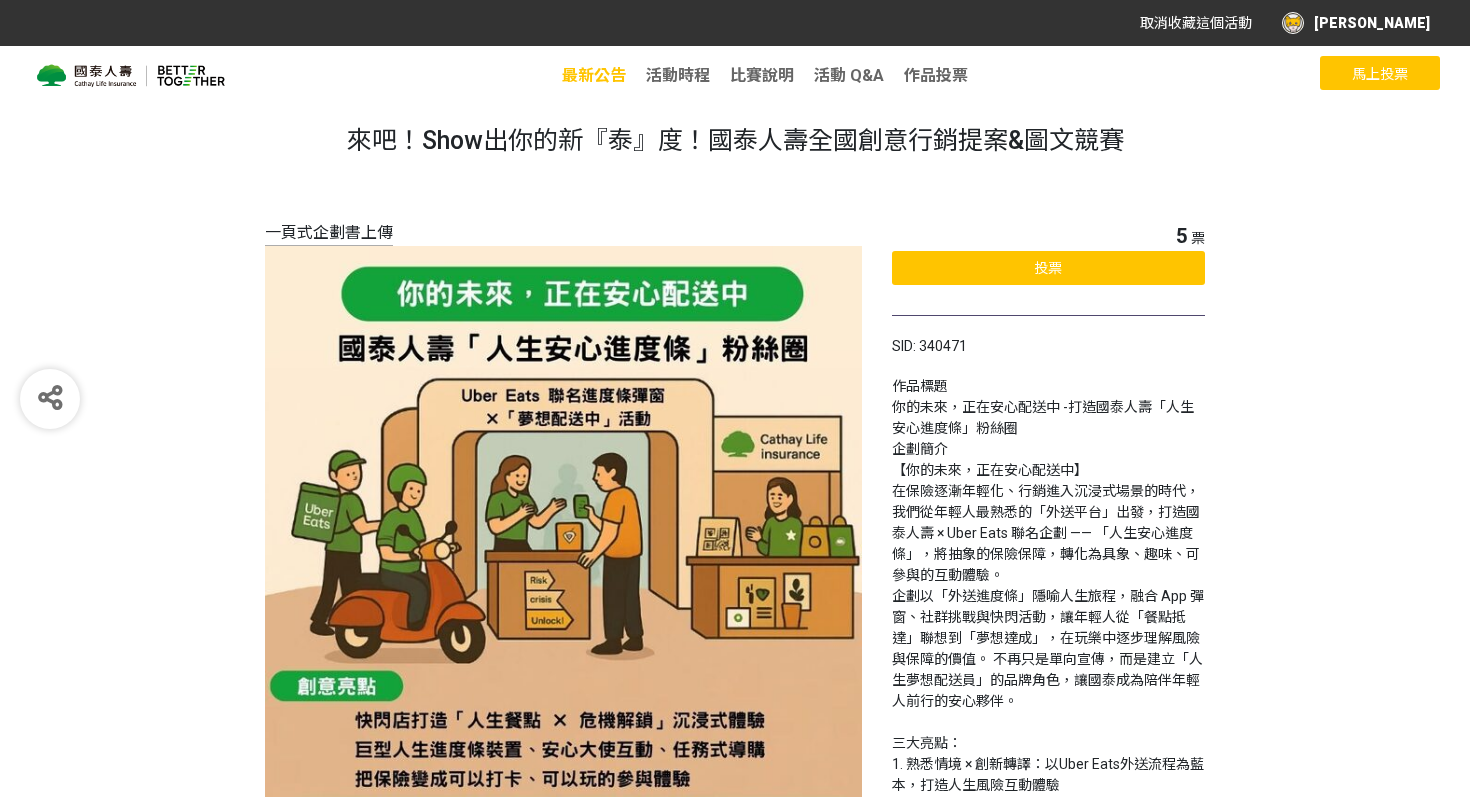 click on "最新公告" at bounding box center (594, 75) 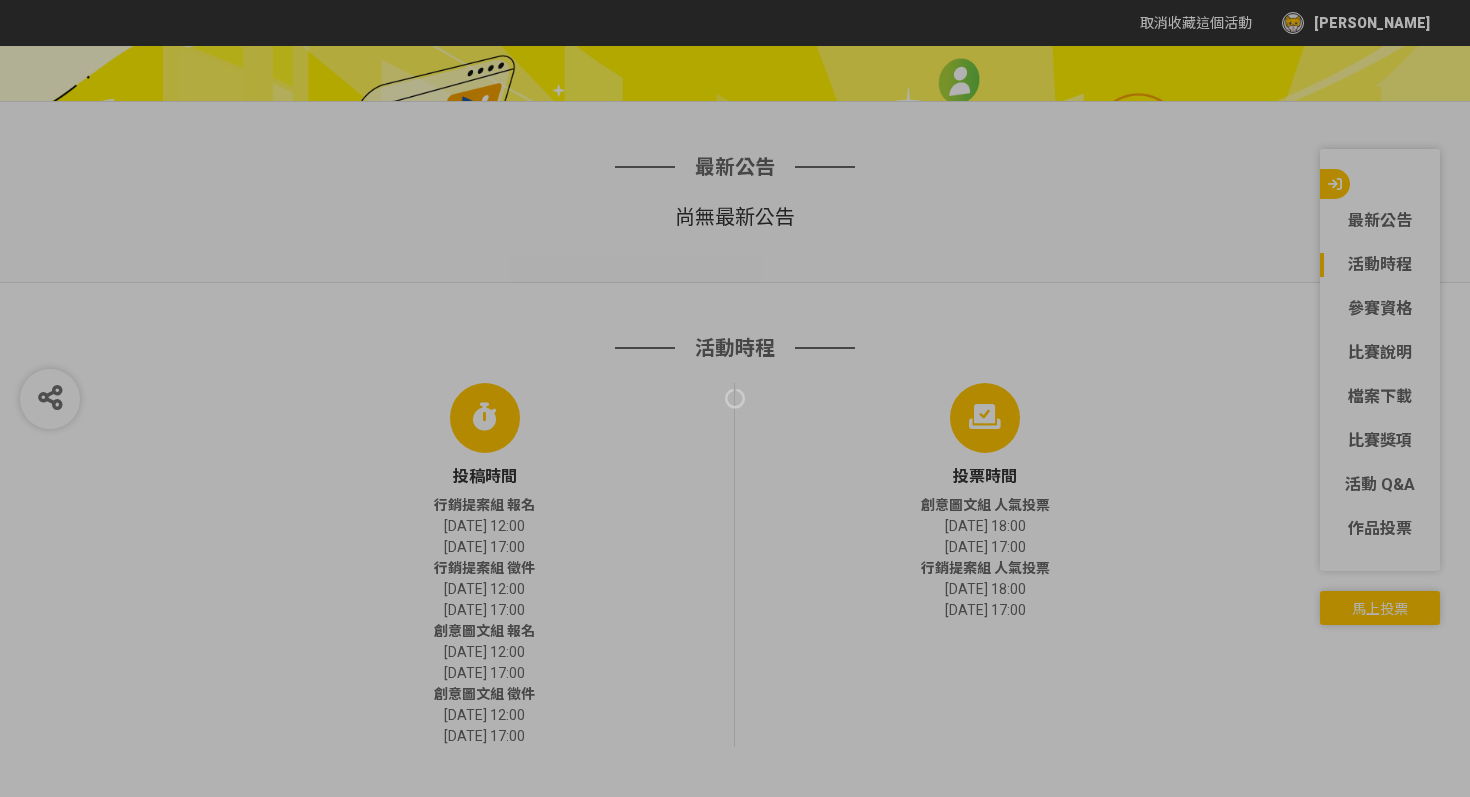 scroll, scrollTop: 627, scrollLeft: 0, axis: vertical 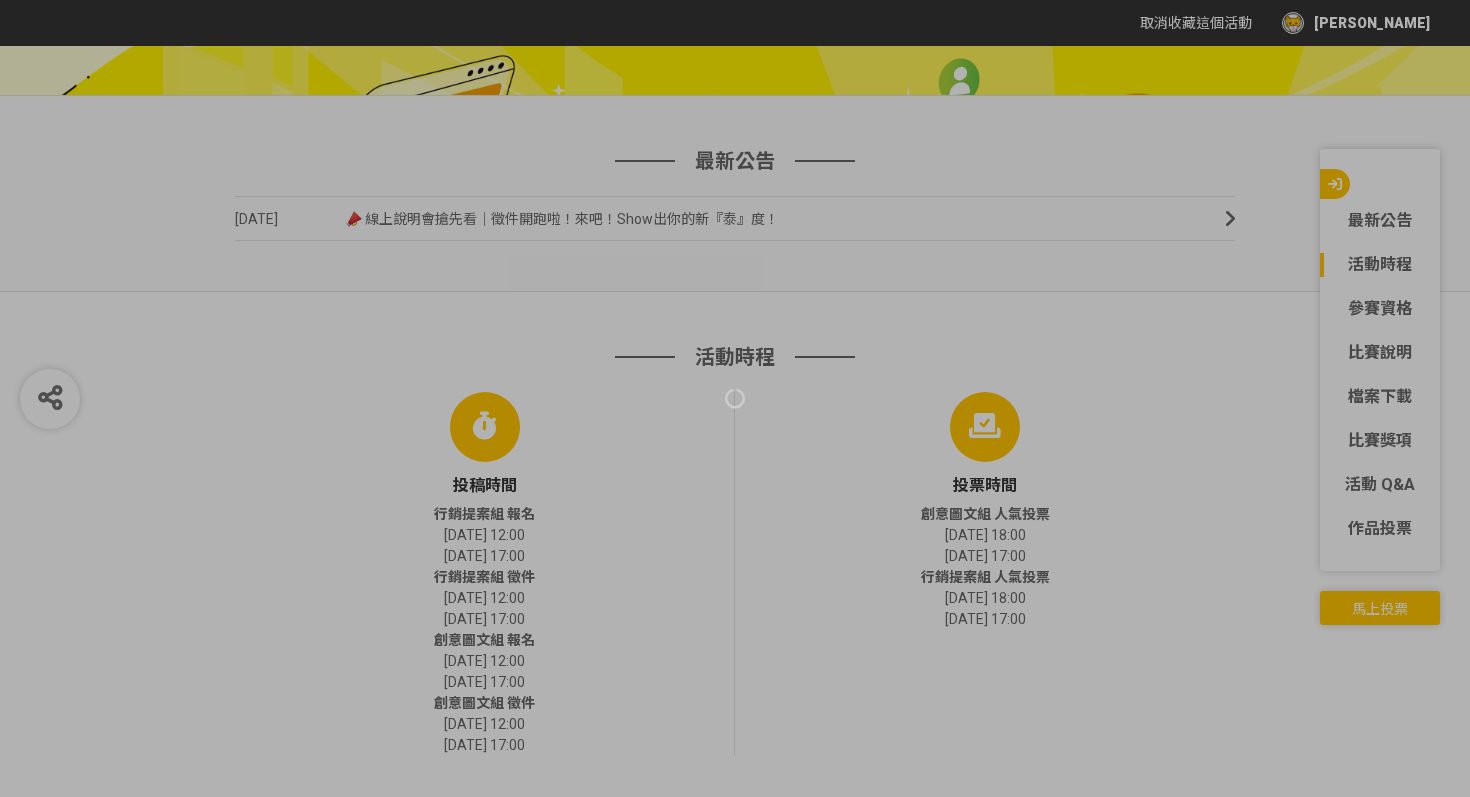 click at bounding box center [735, 398] 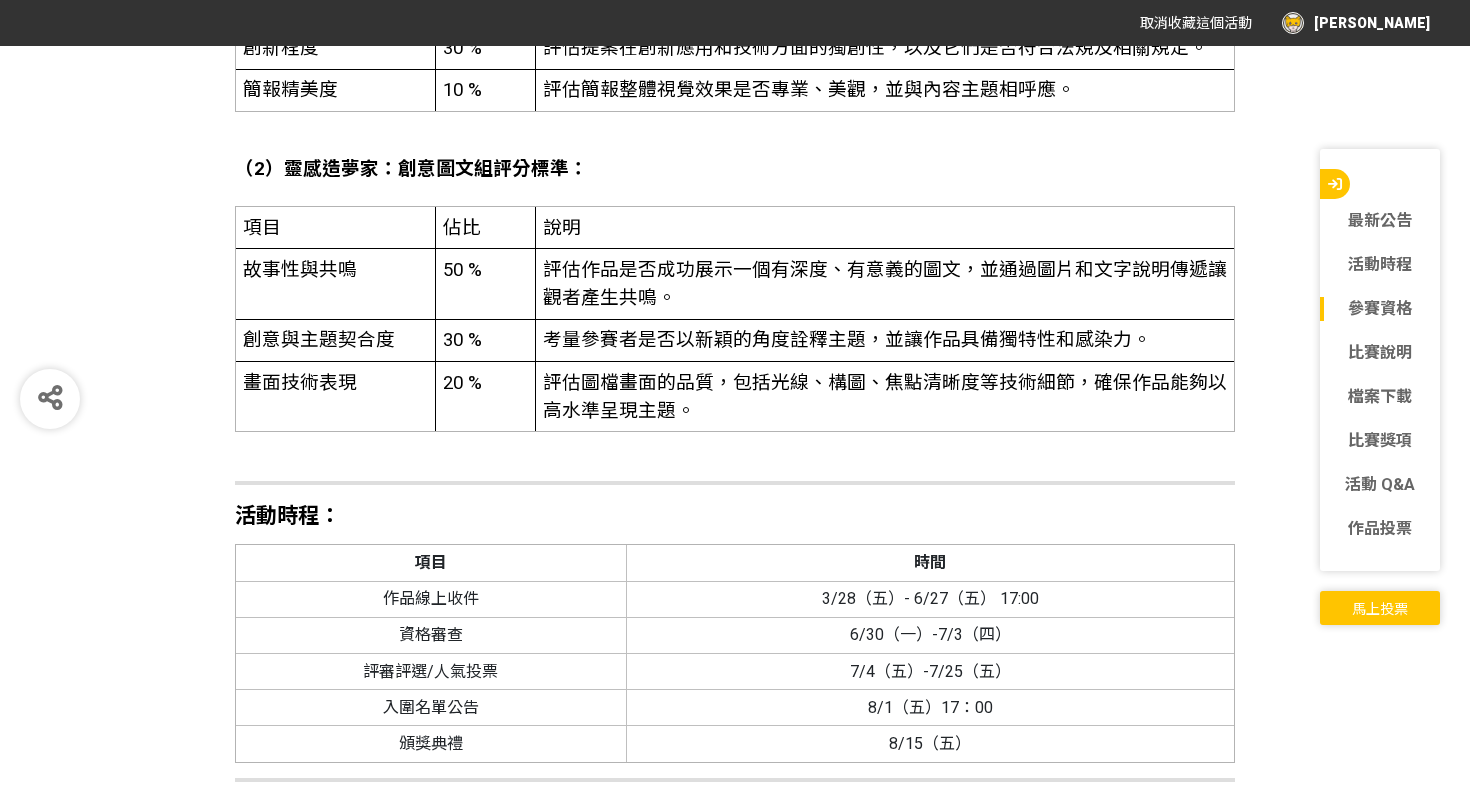 scroll, scrollTop: 7412, scrollLeft: 0, axis: vertical 